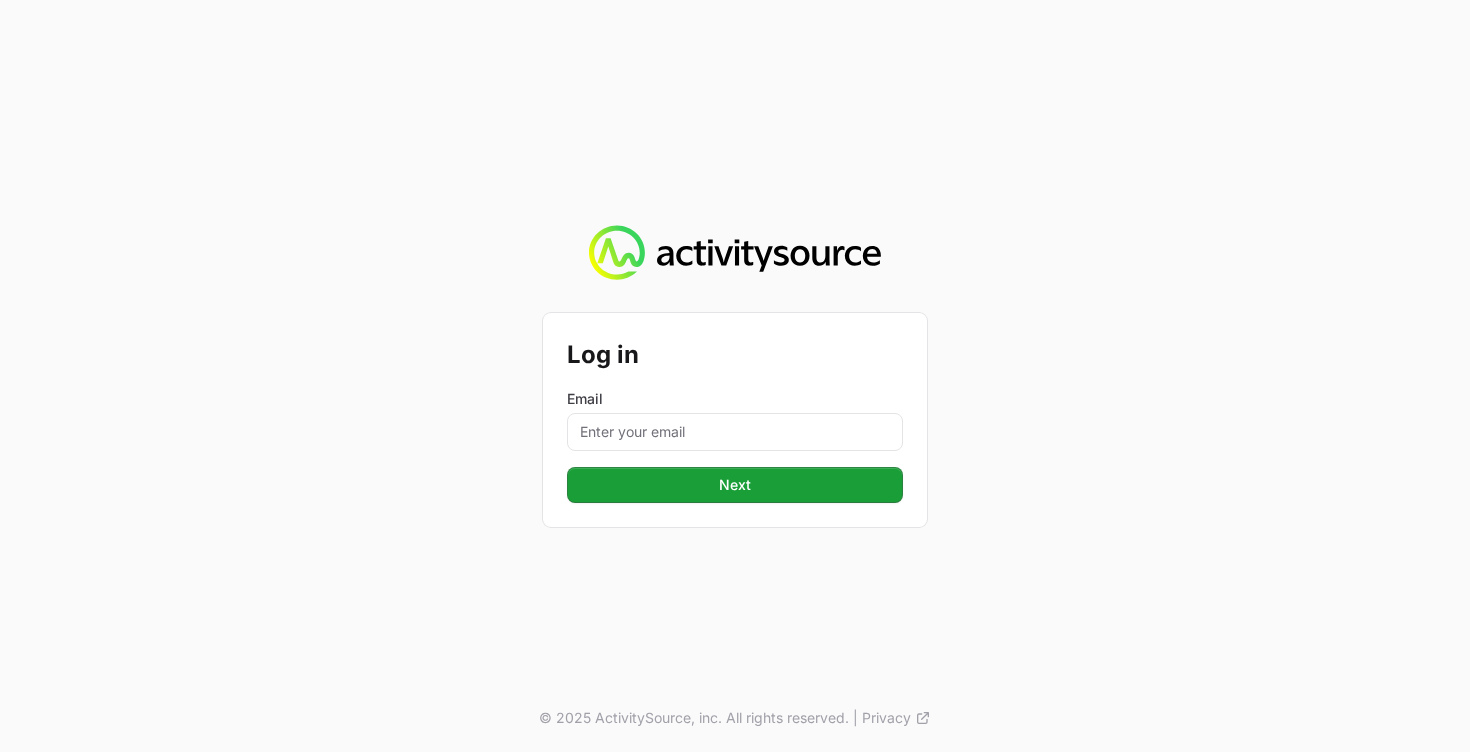 scroll, scrollTop: 0, scrollLeft: 0, axis: both 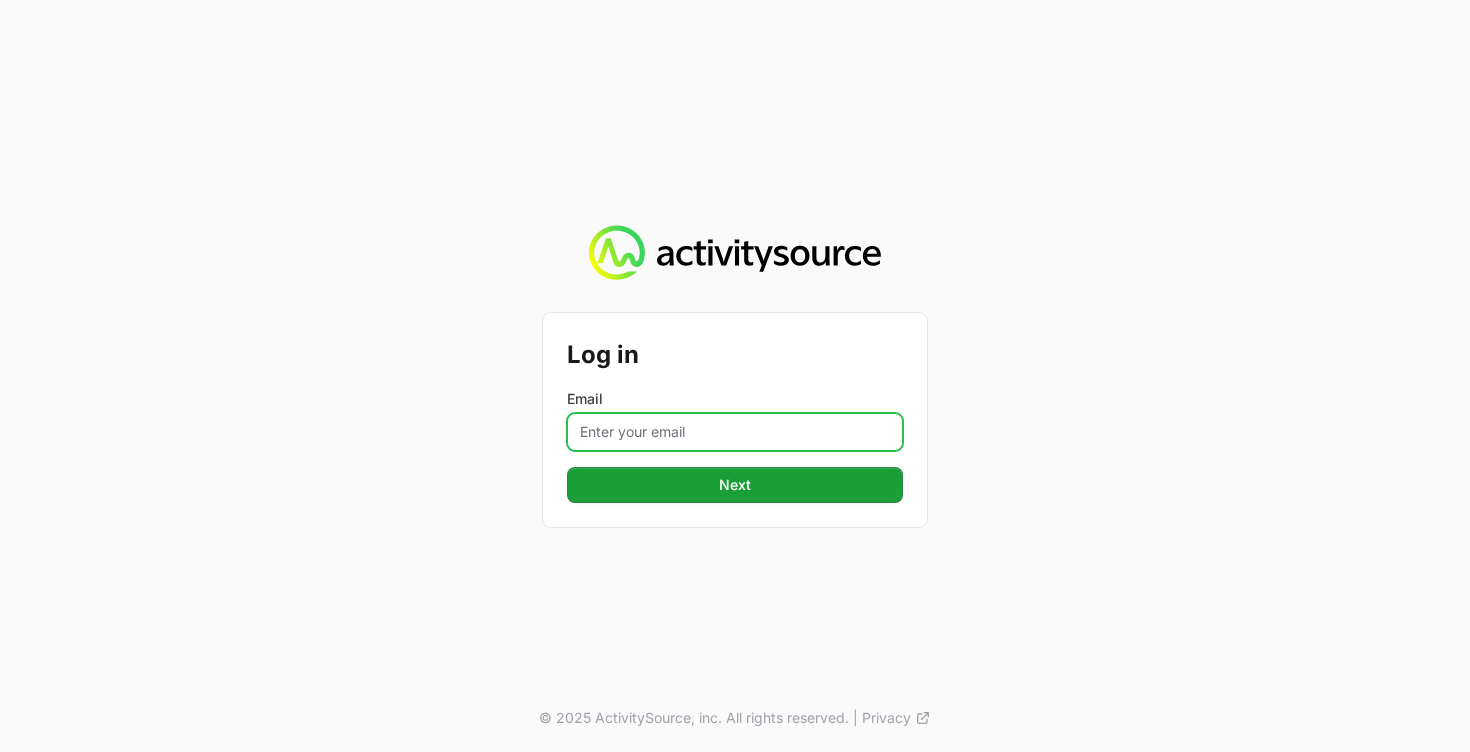 type on "[EMAIL_ADDRESS][DOMAIN_NAME]" 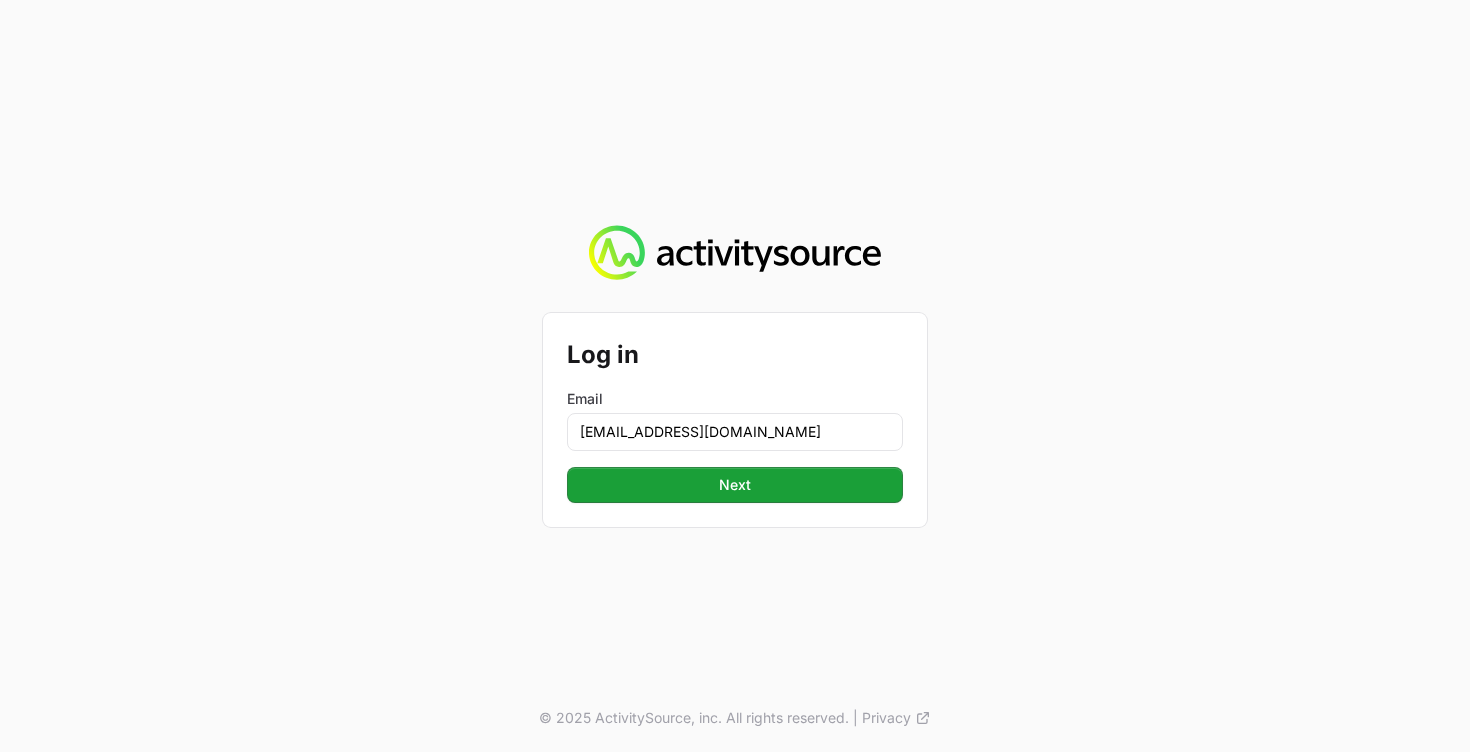 click on "Next" 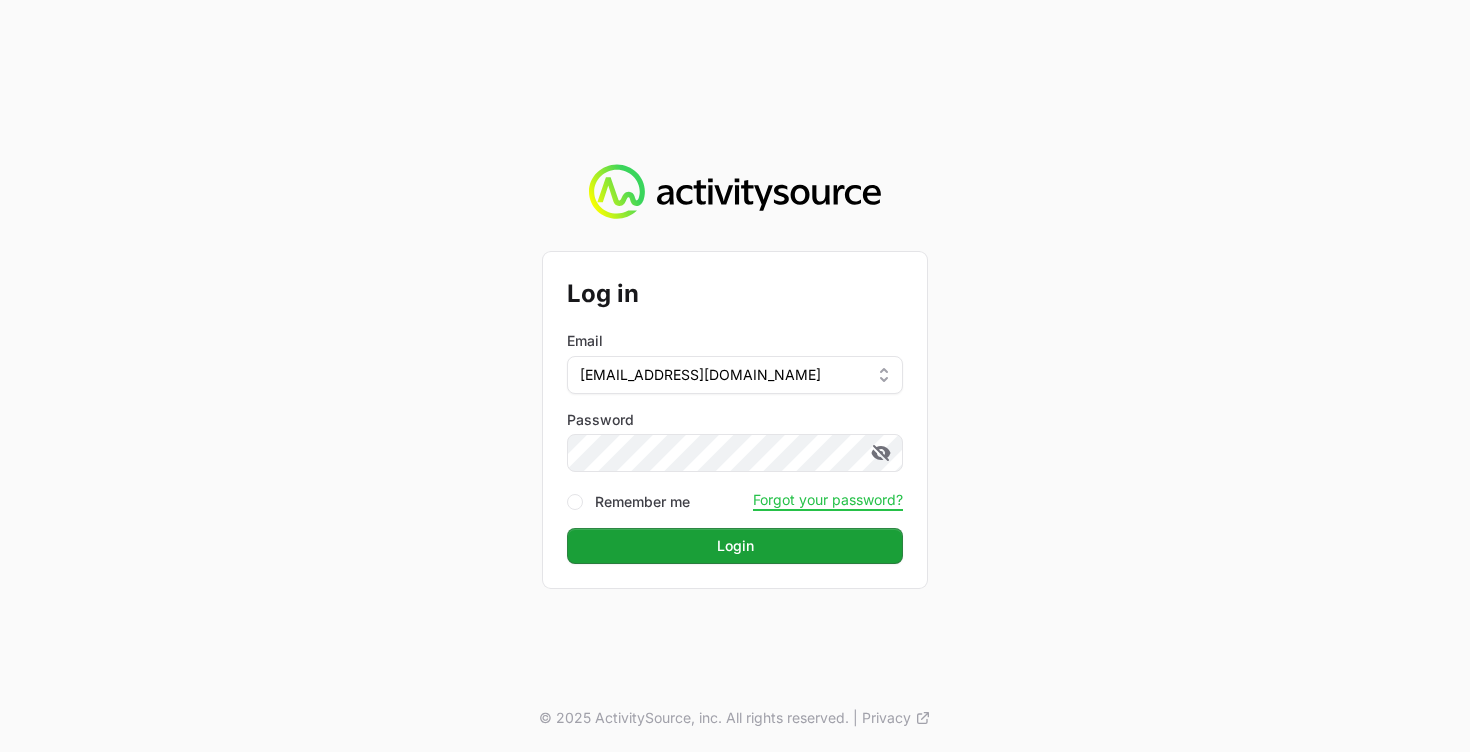 click on "Login" 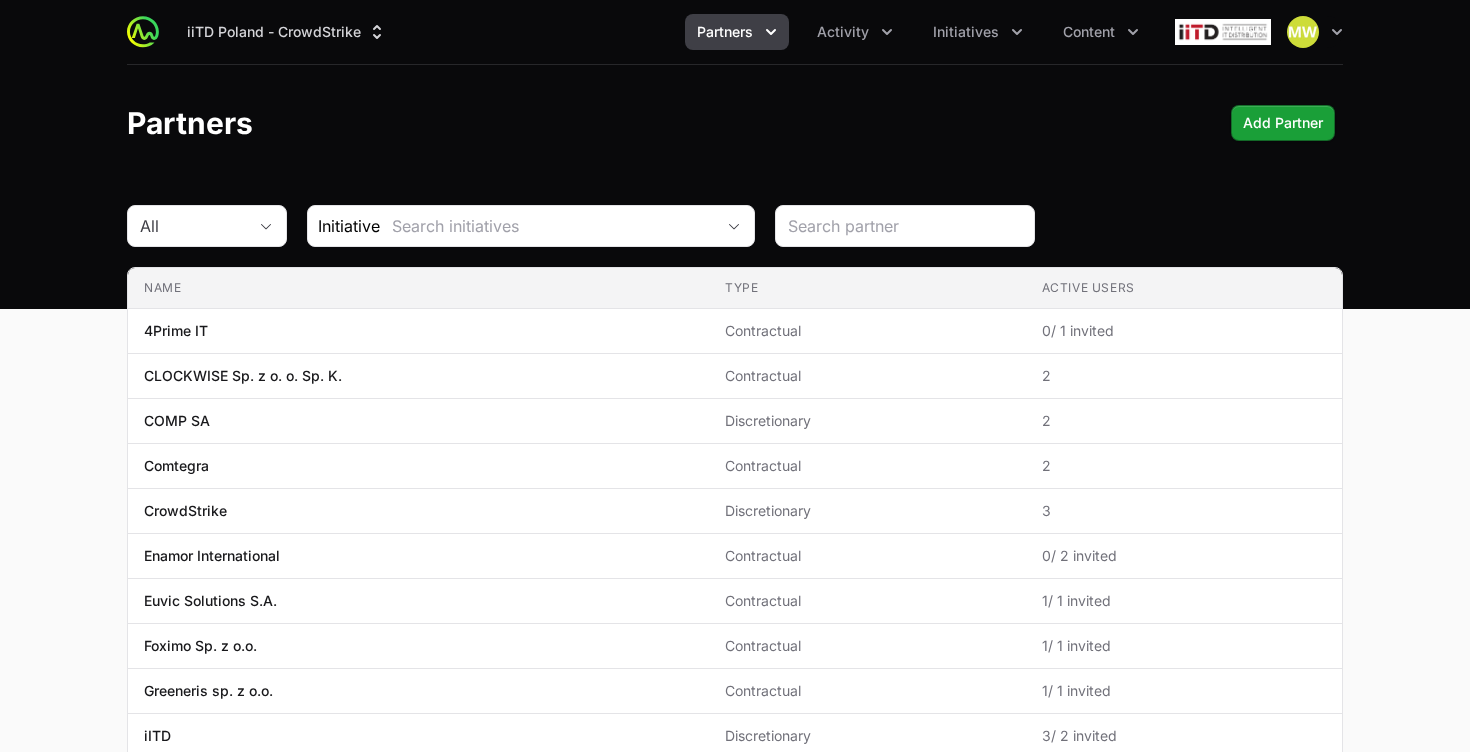 scroll, scrollTop: 0, scrollLeft: 0, axis: both 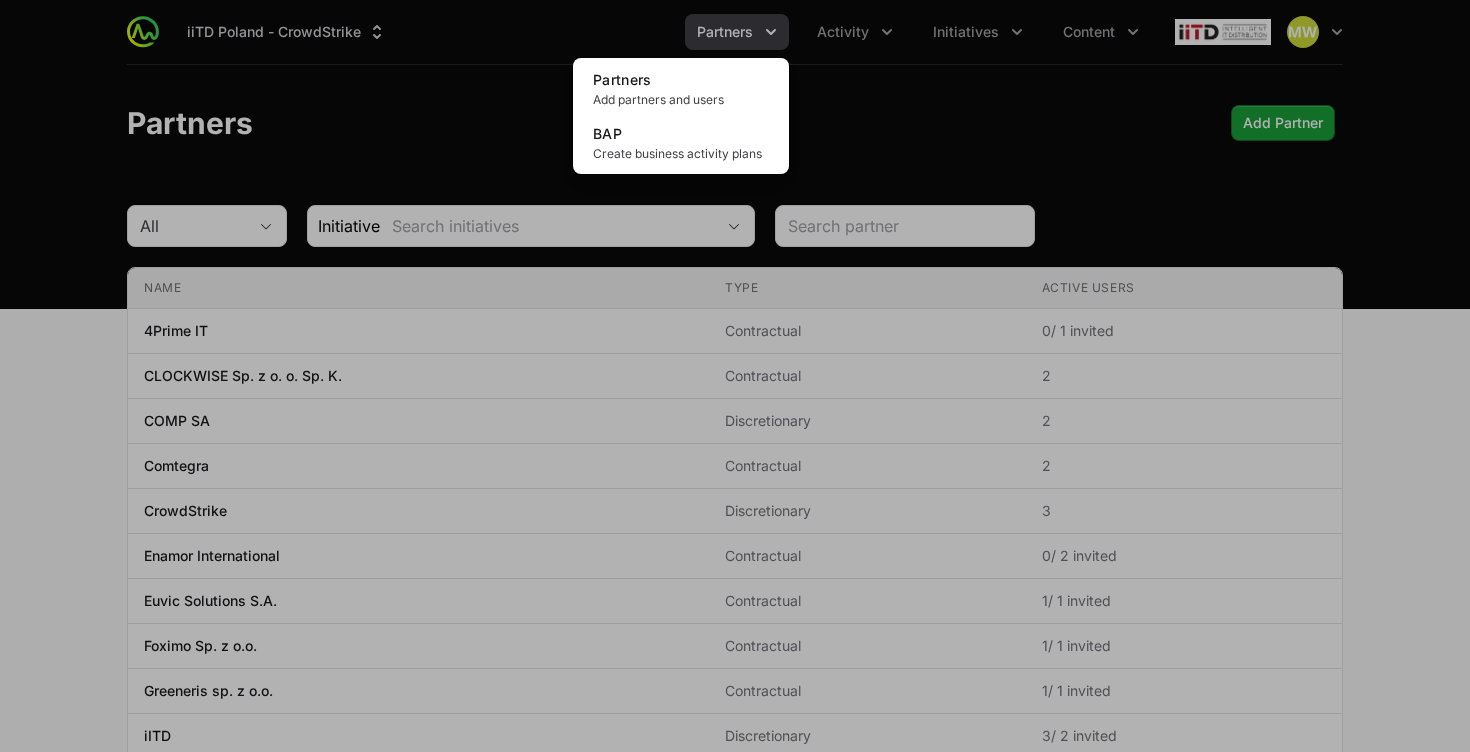 click 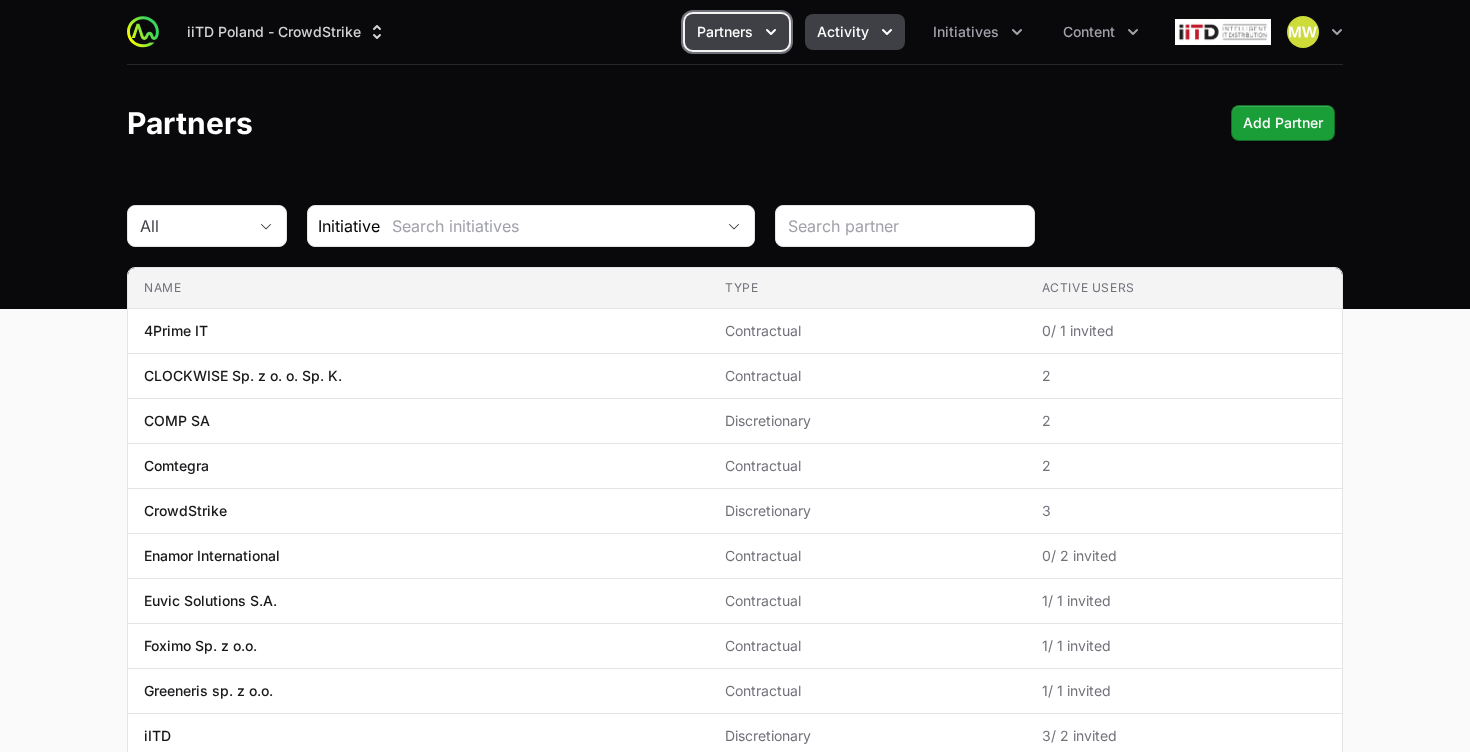 click on "Activity" 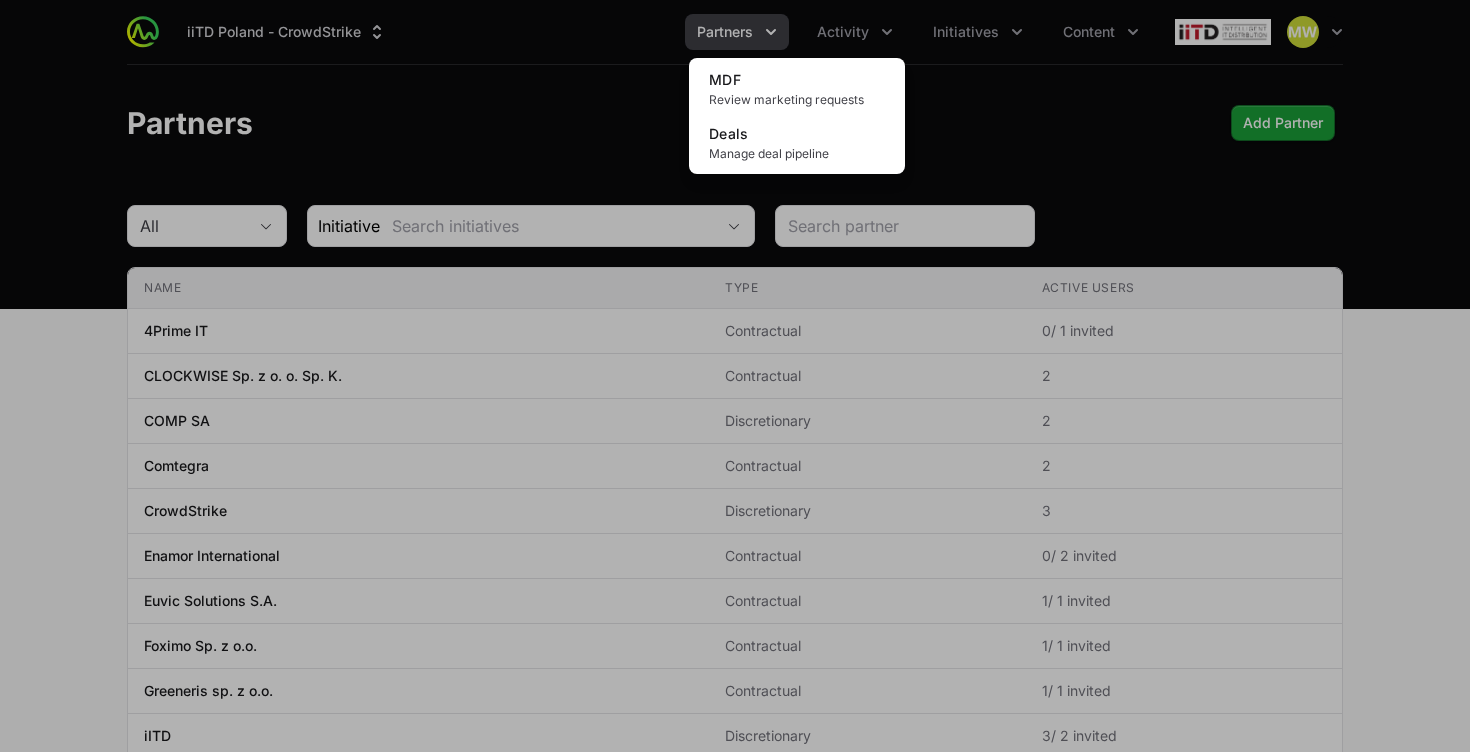 click 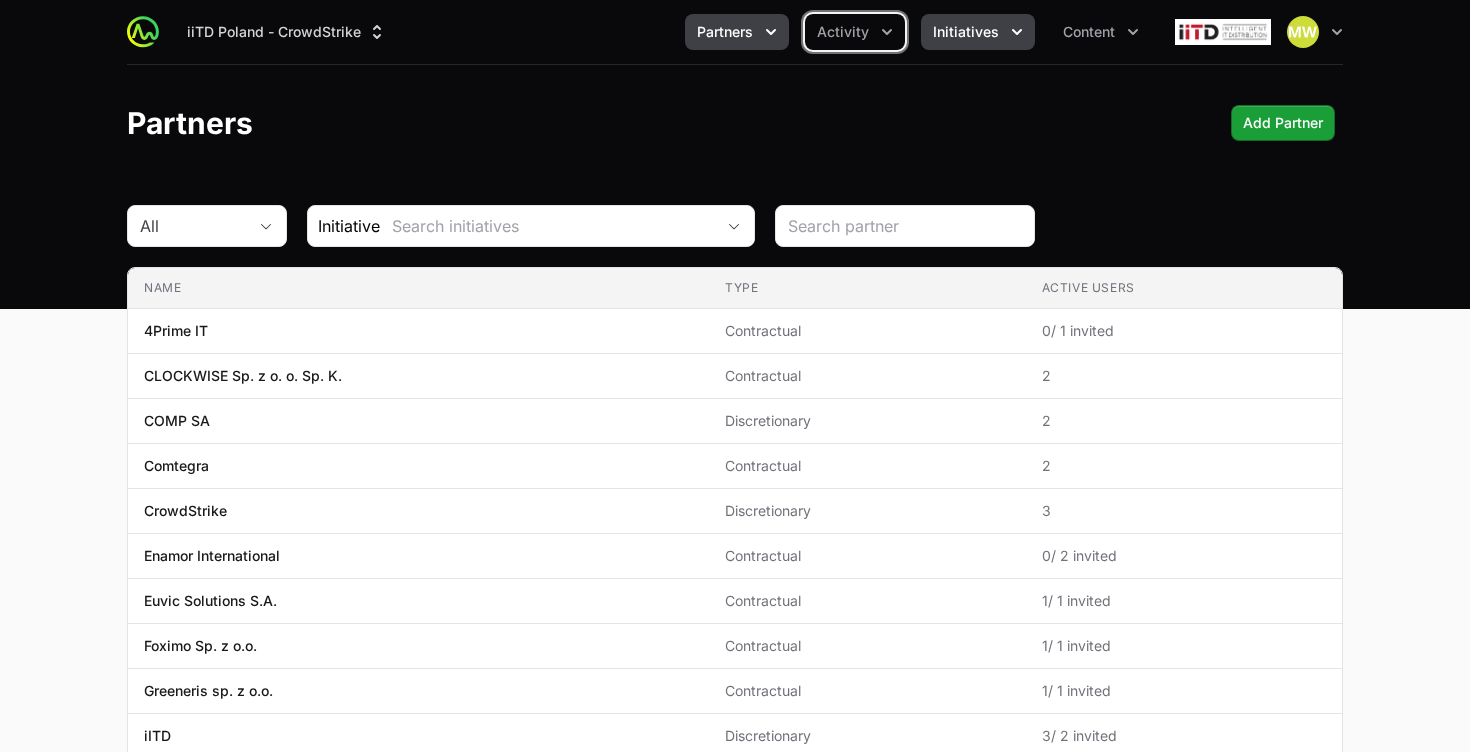click on "Initiatives" 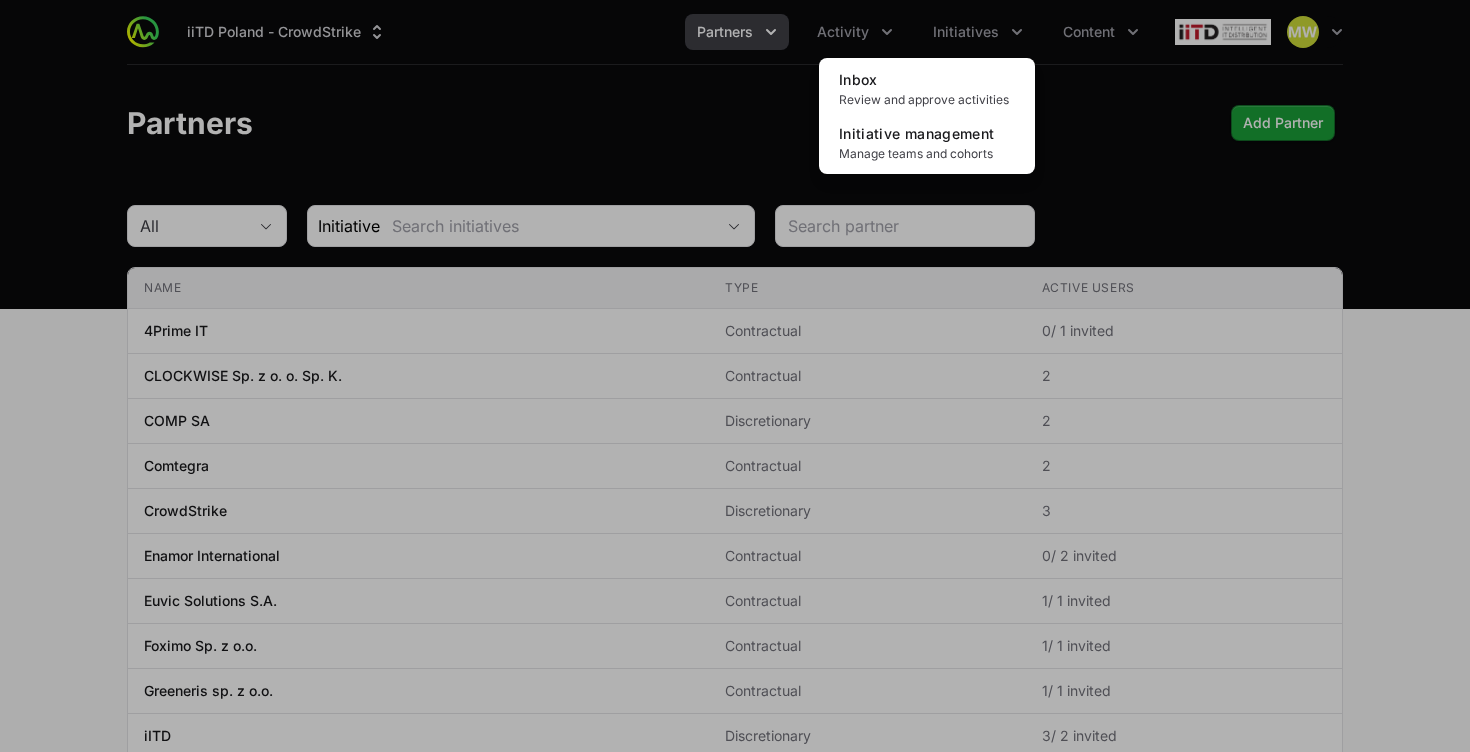 click 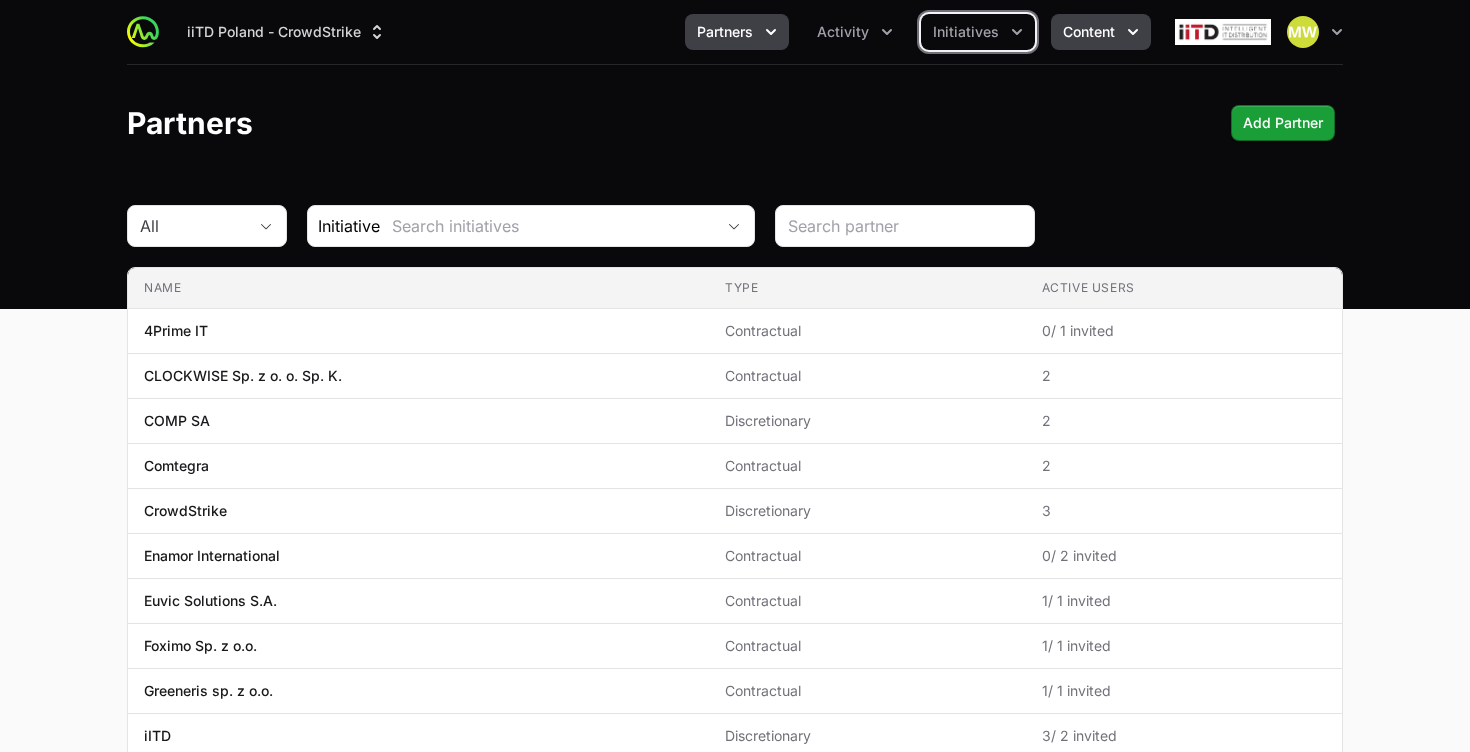 click on "Content" 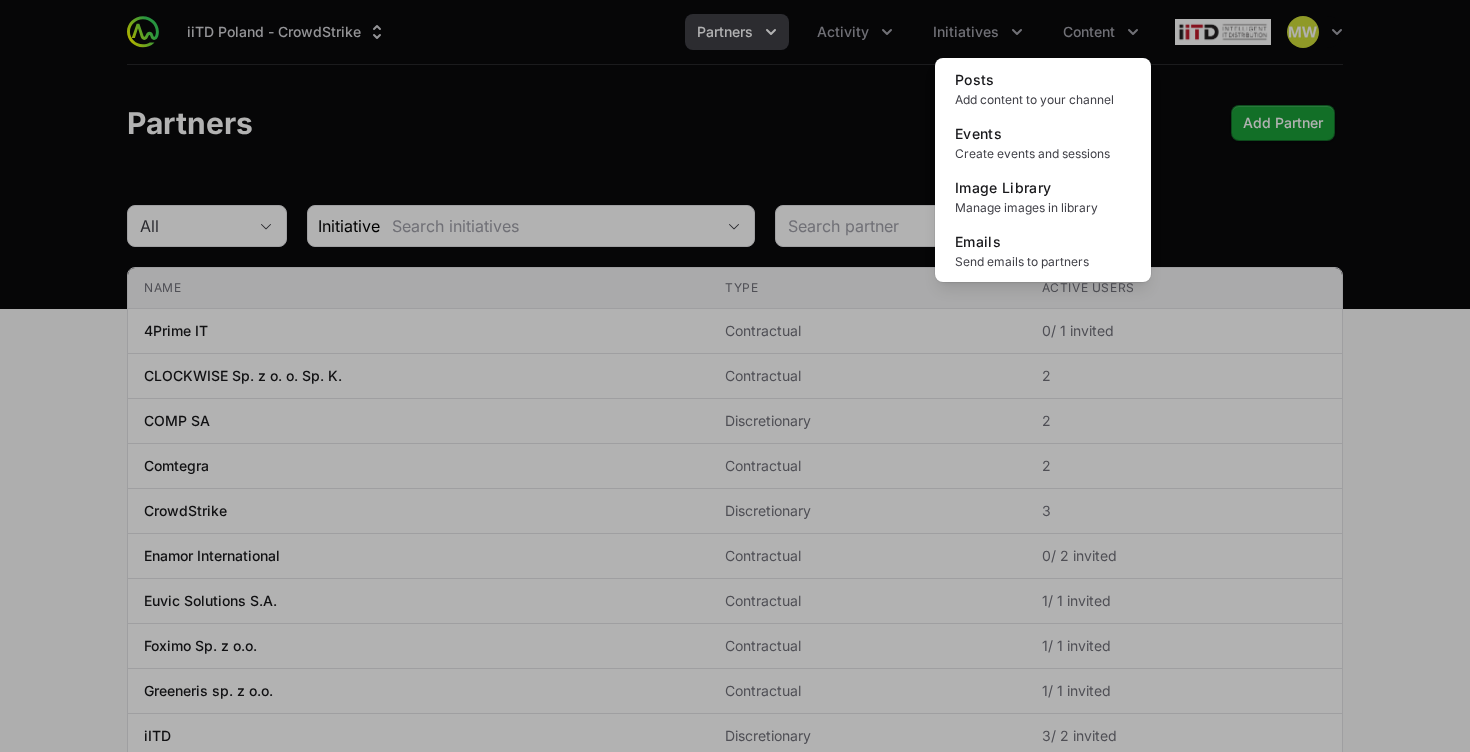 click 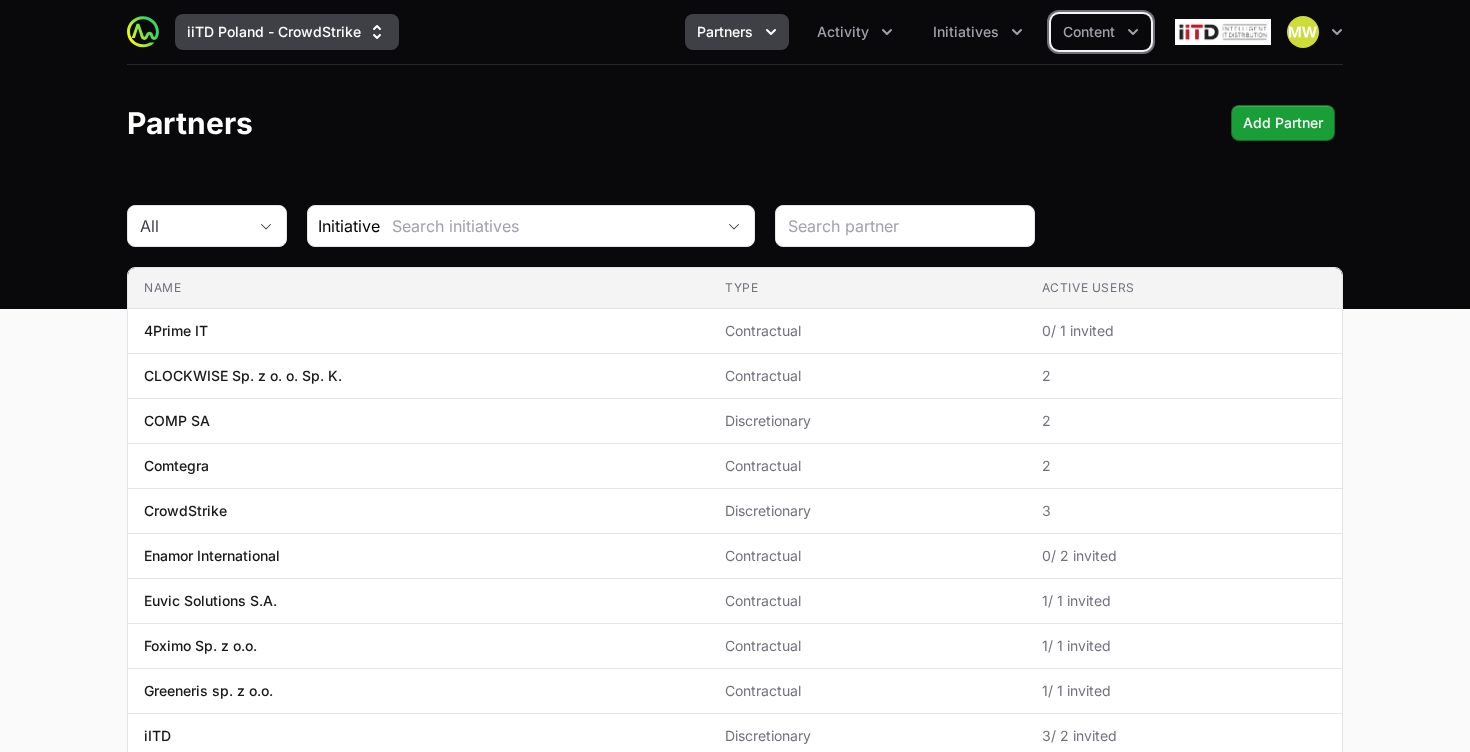 click on "iiTD Poland - CrowdStrike" 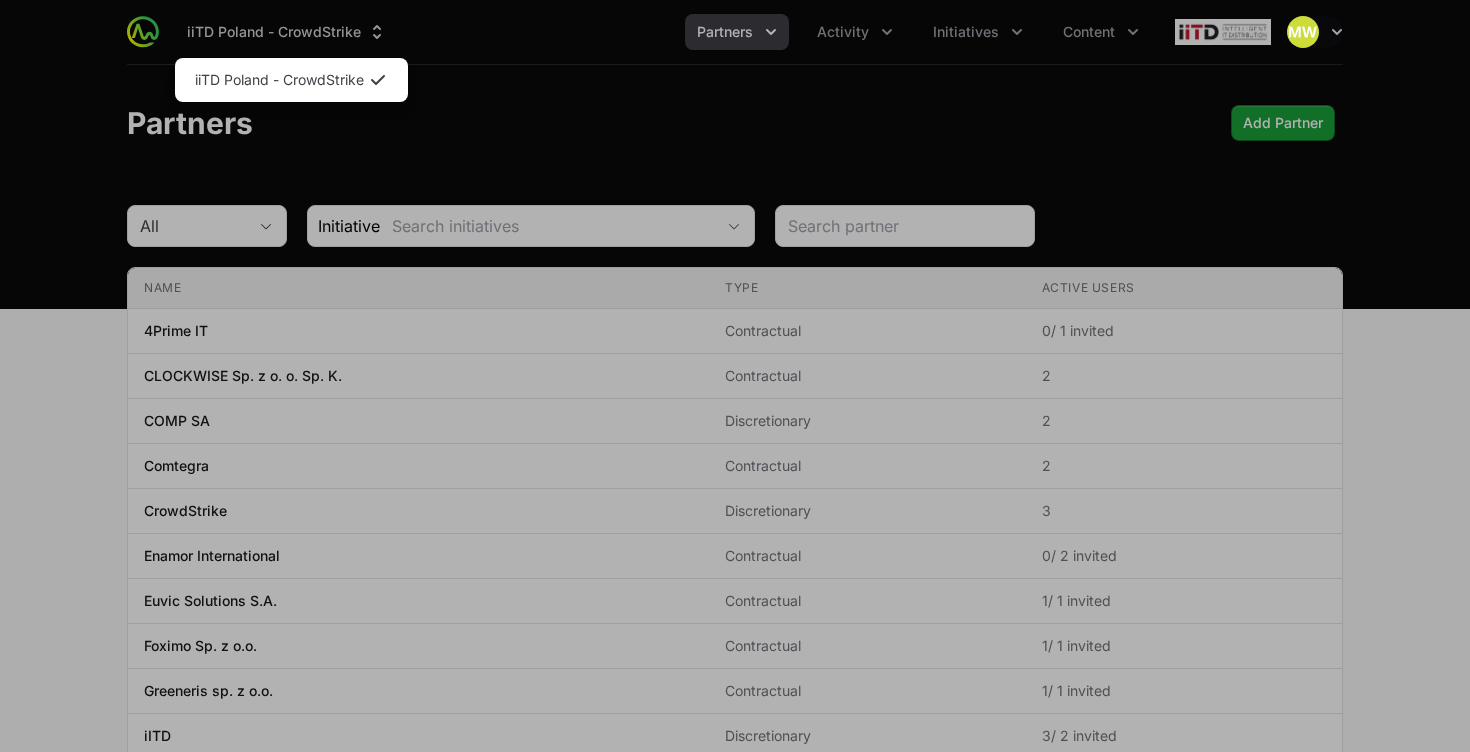 drag, startPoint x: 326, startPoint y: 38, endPoint x: 293, endPoint y: 52, distance: 35.846897 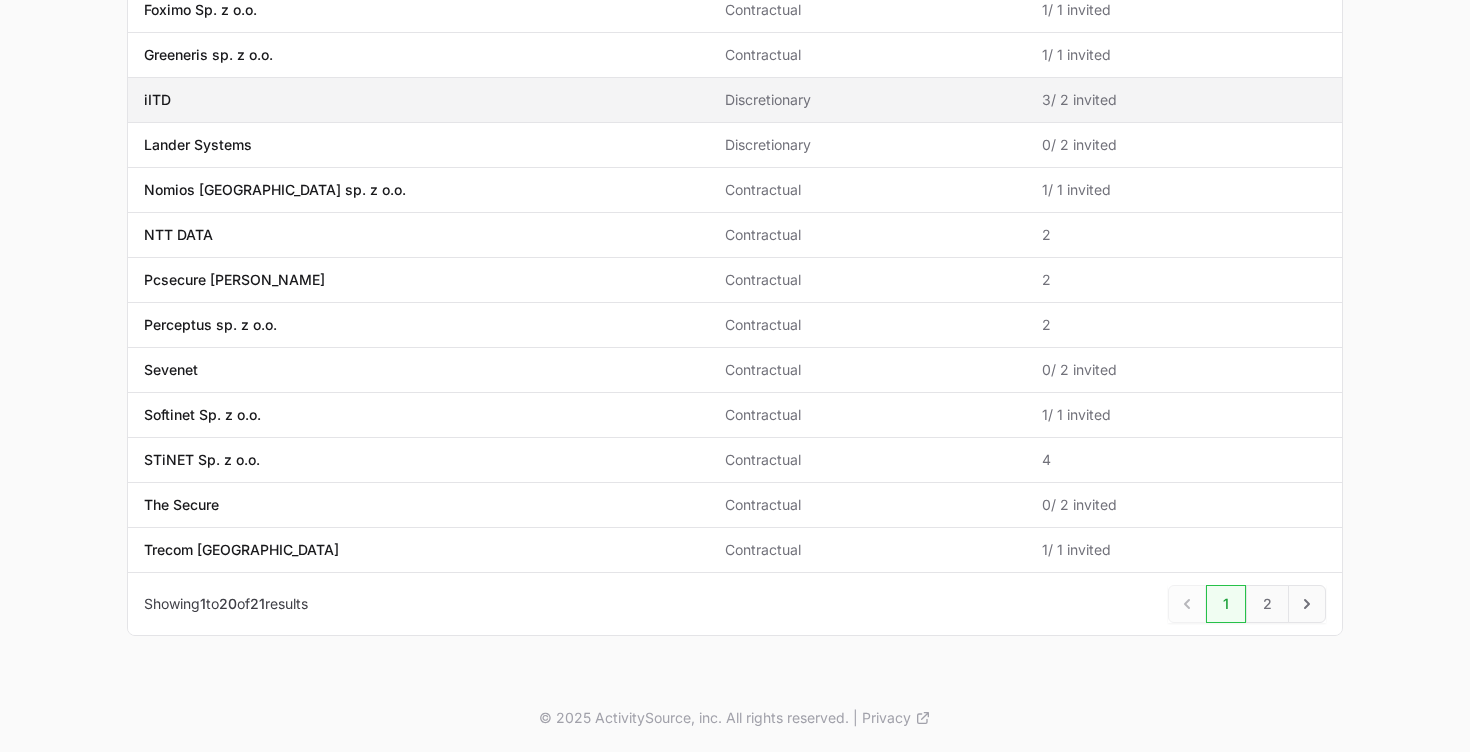 scroll, scrollTop: 636, scrollLeft: 0, axis: vertical 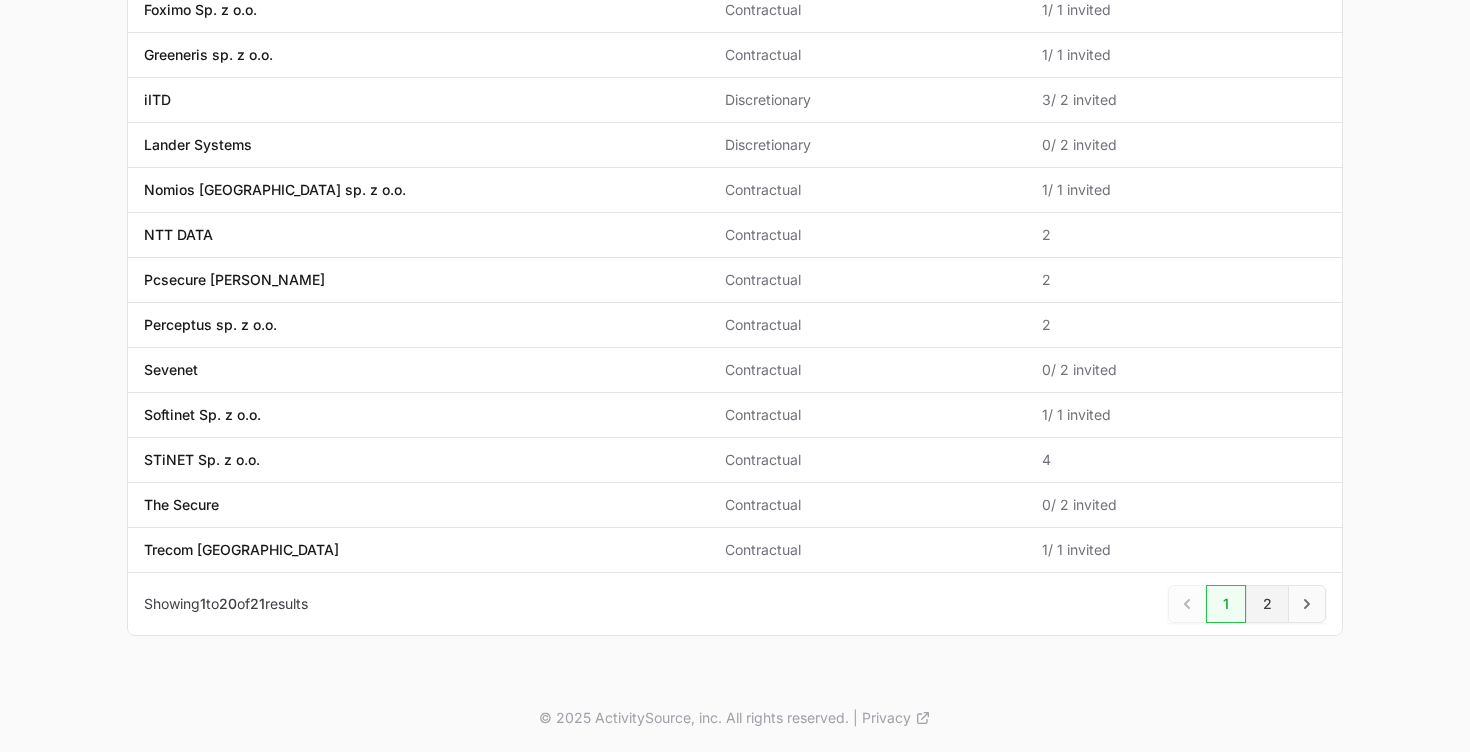 click on "2" 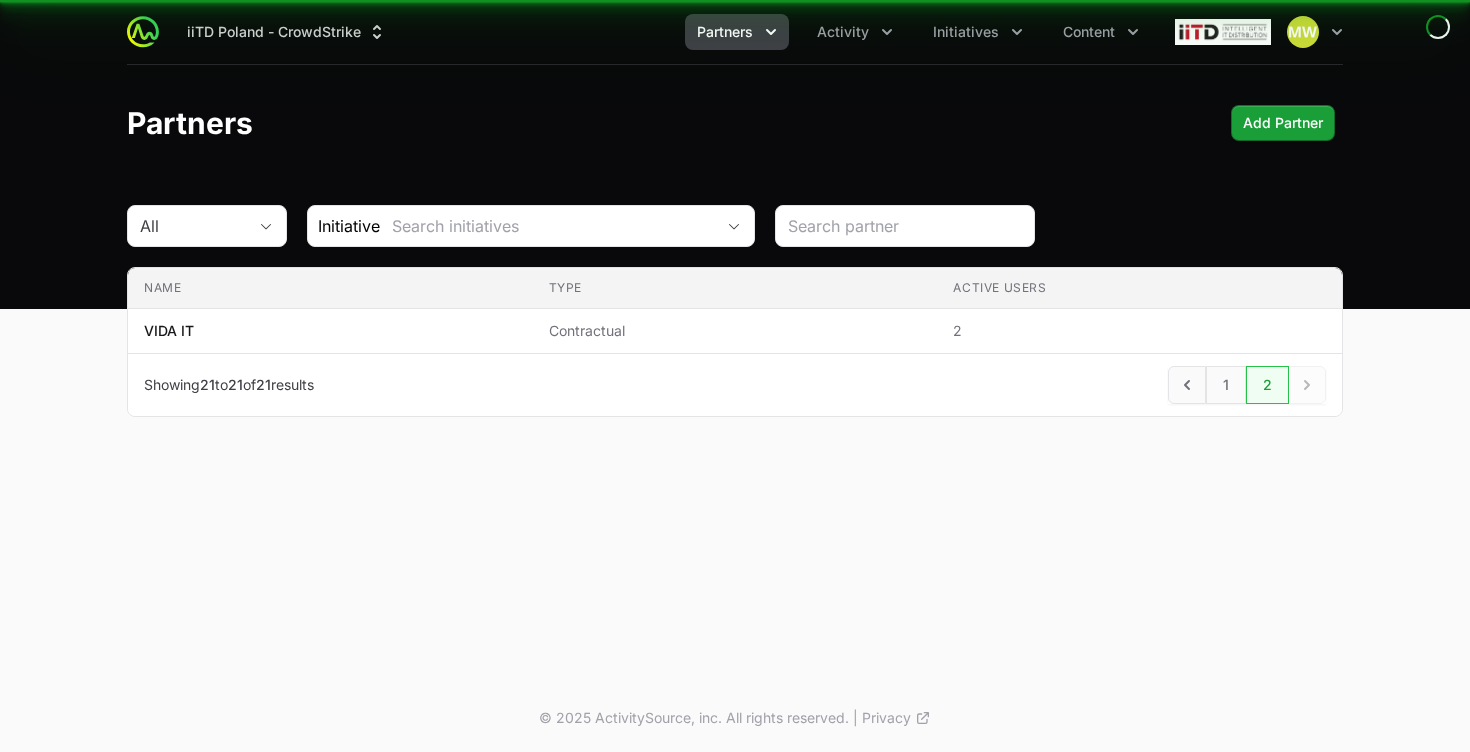 scroll, scrollTop: 0, scrollLeft: 0, axis: both 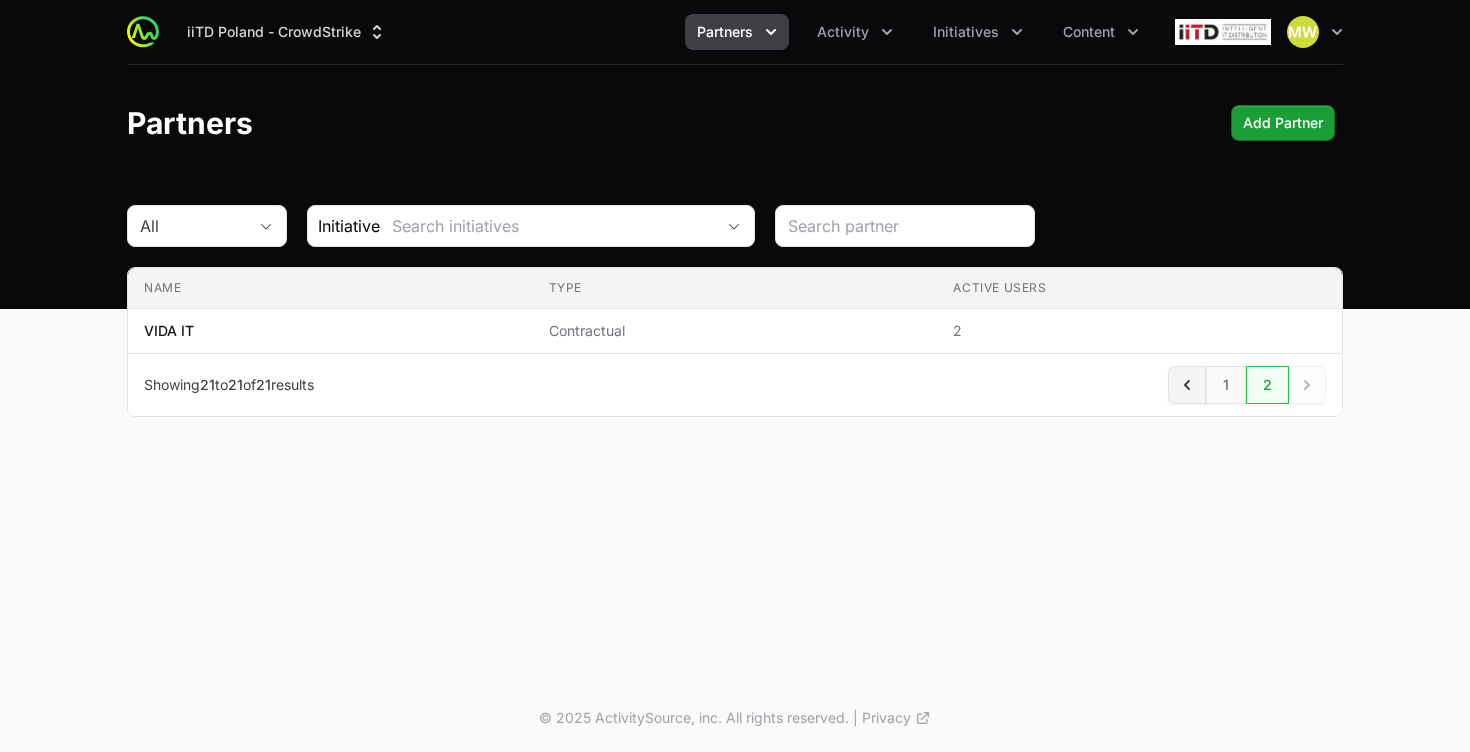 click 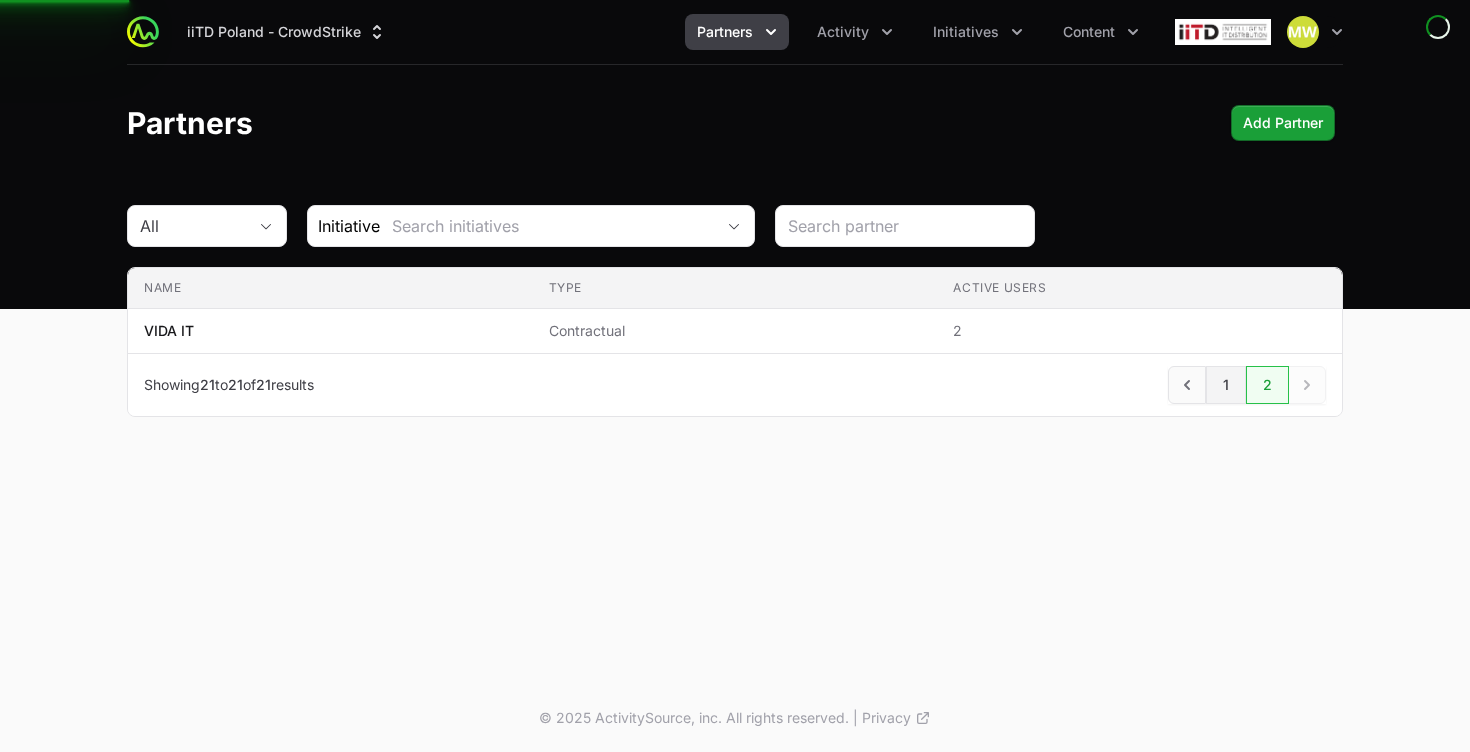click on "1" 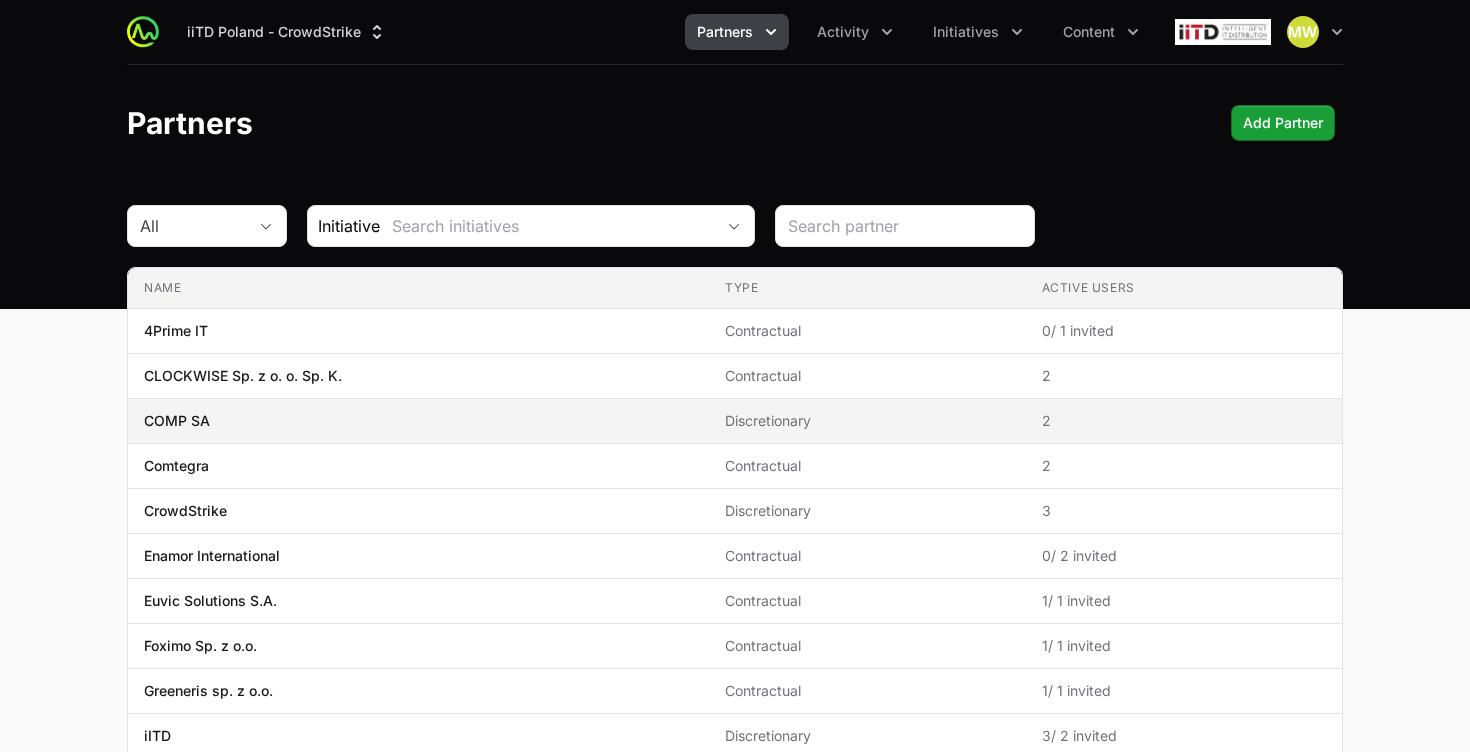 scroll, scrollTop: 0, scrollLeft: 0, axis: both 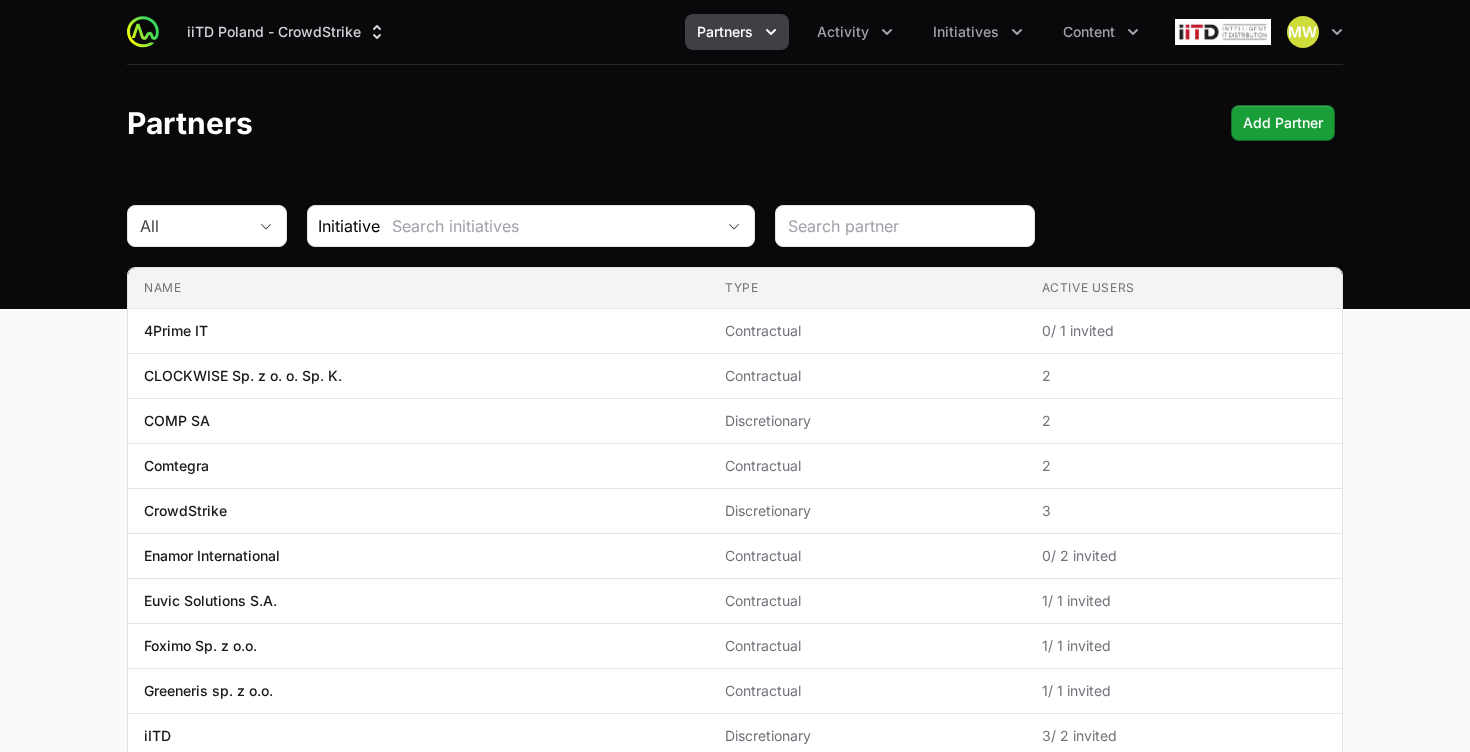 click on "Partners" 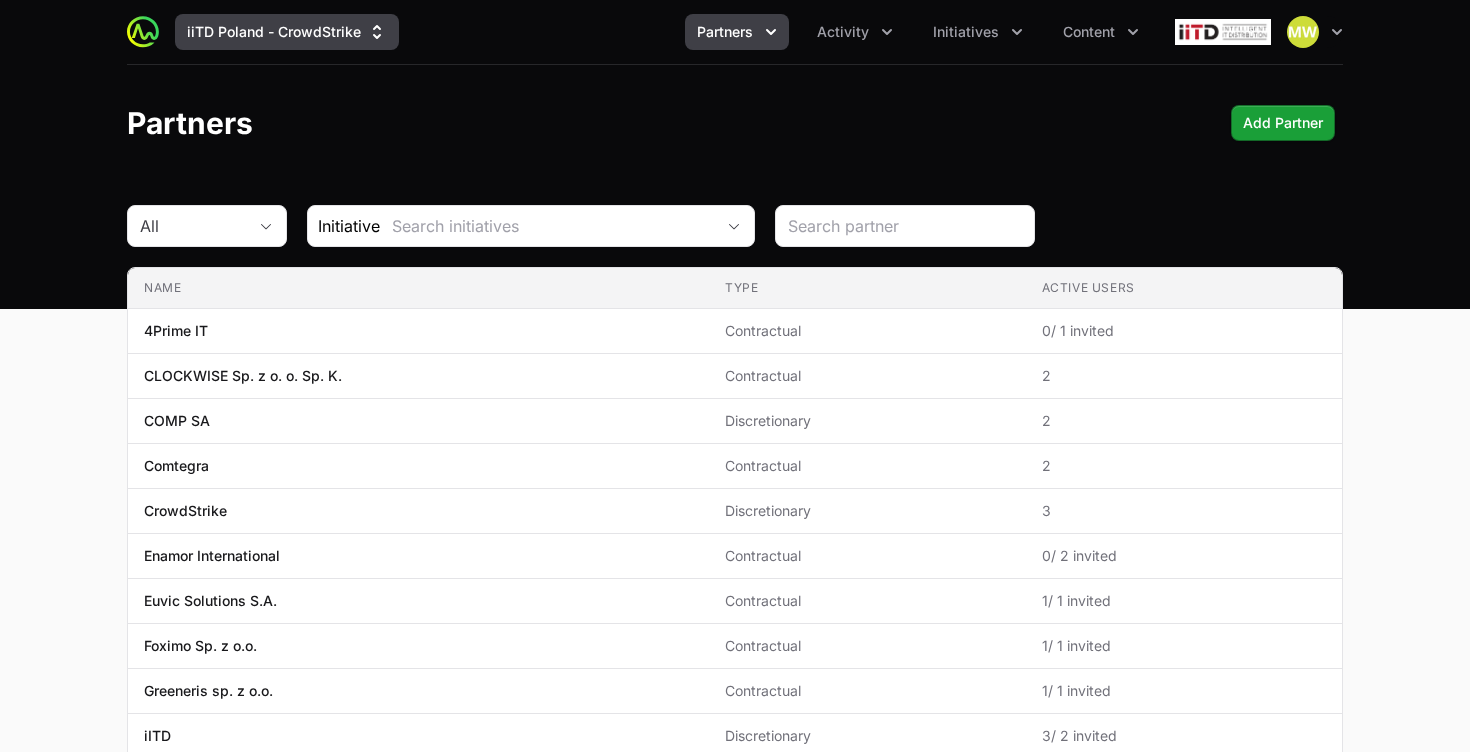 click on "iiTD Poland - CrowdStrike" 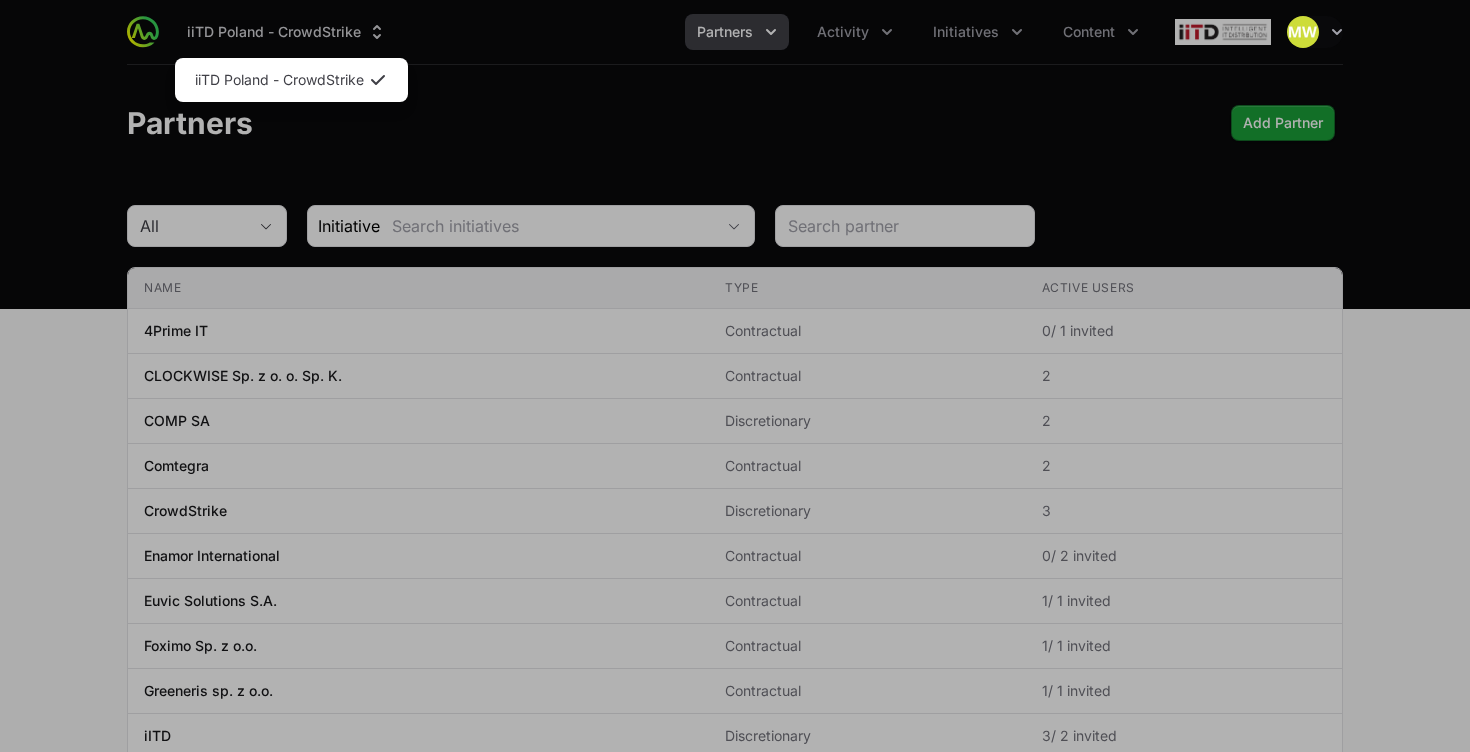 click 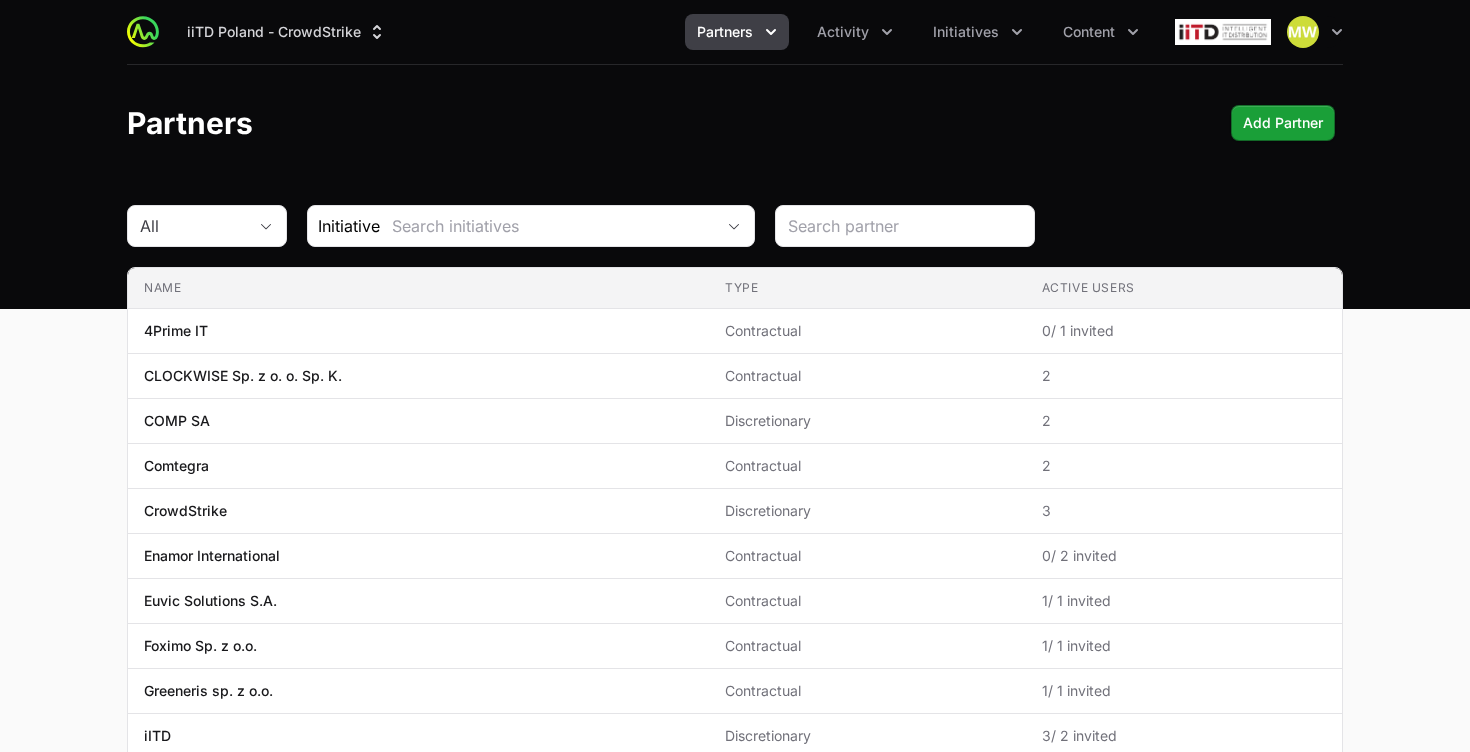 click 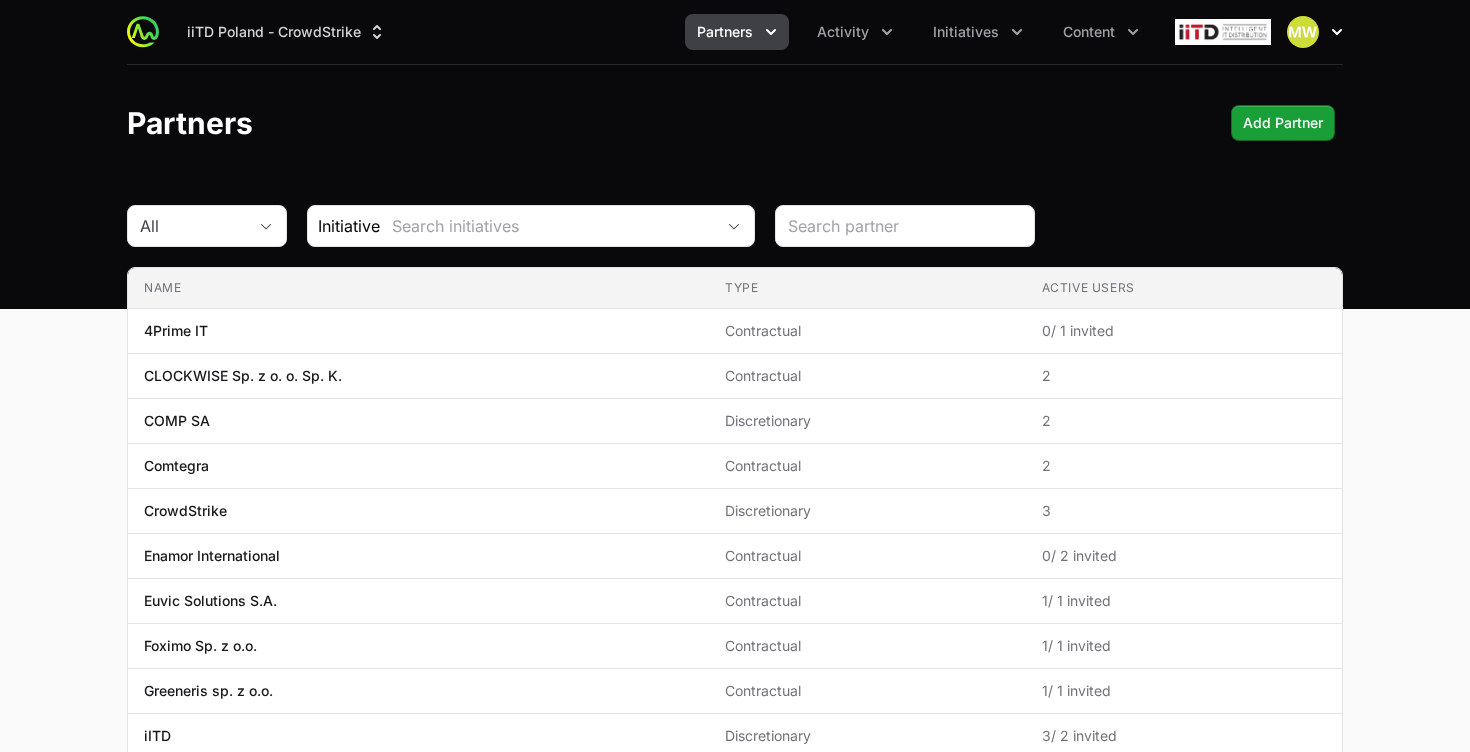 click 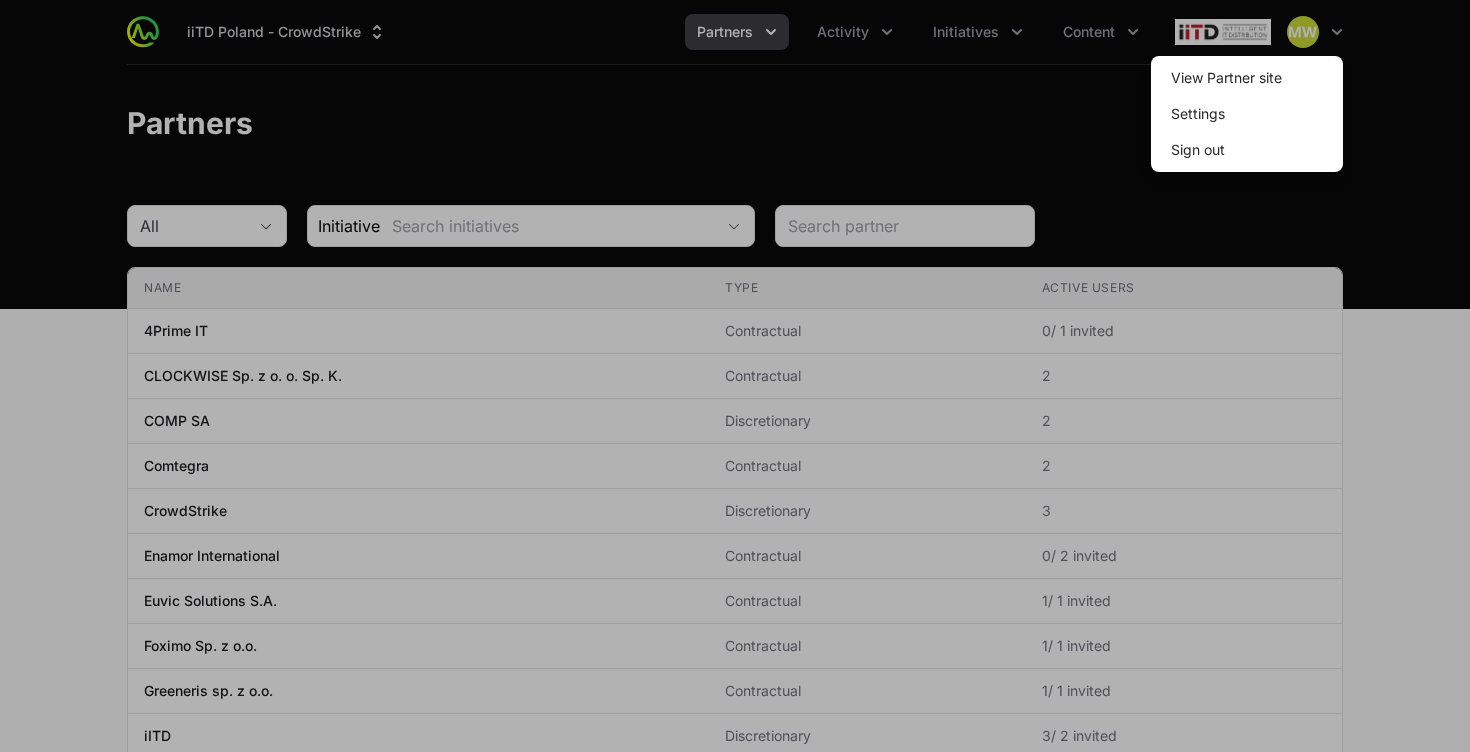 click 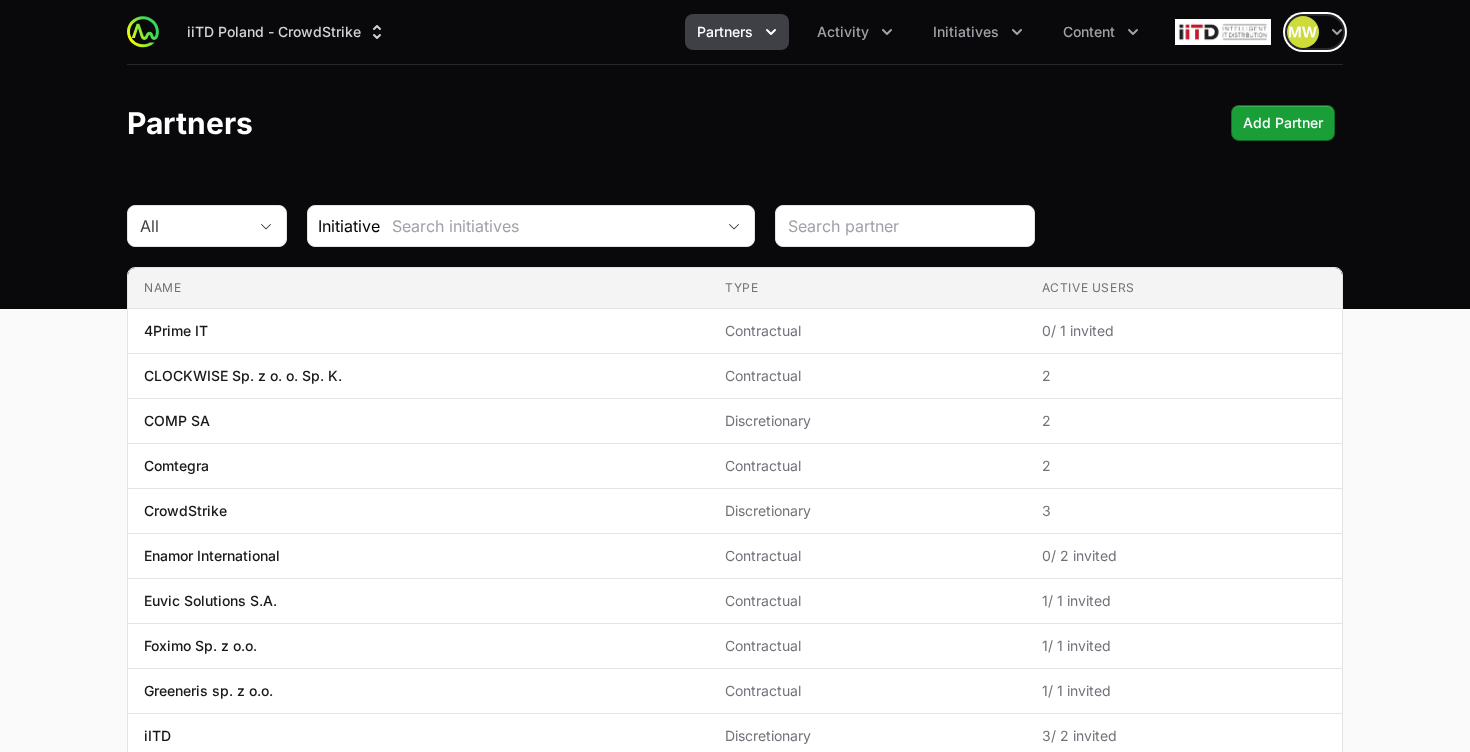 click 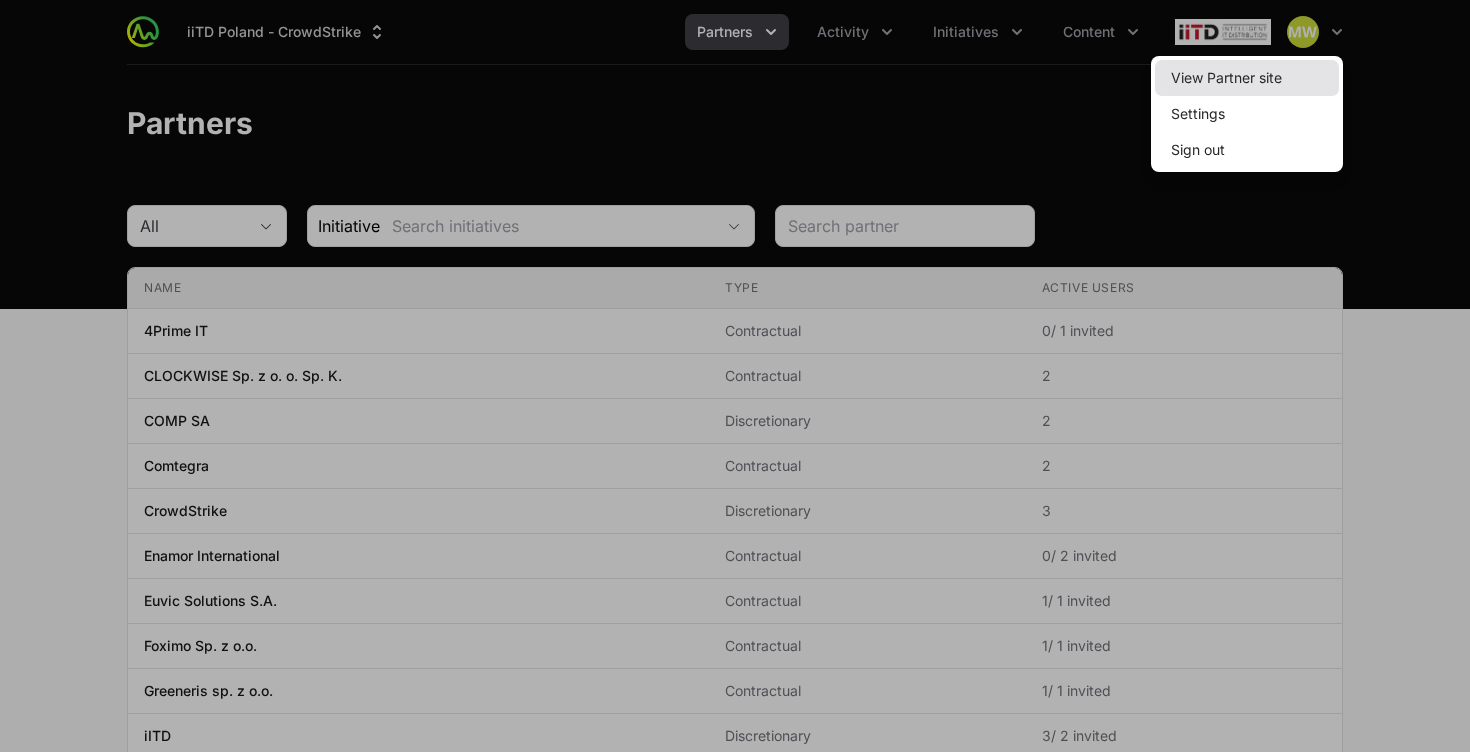 click on "View Partner site" 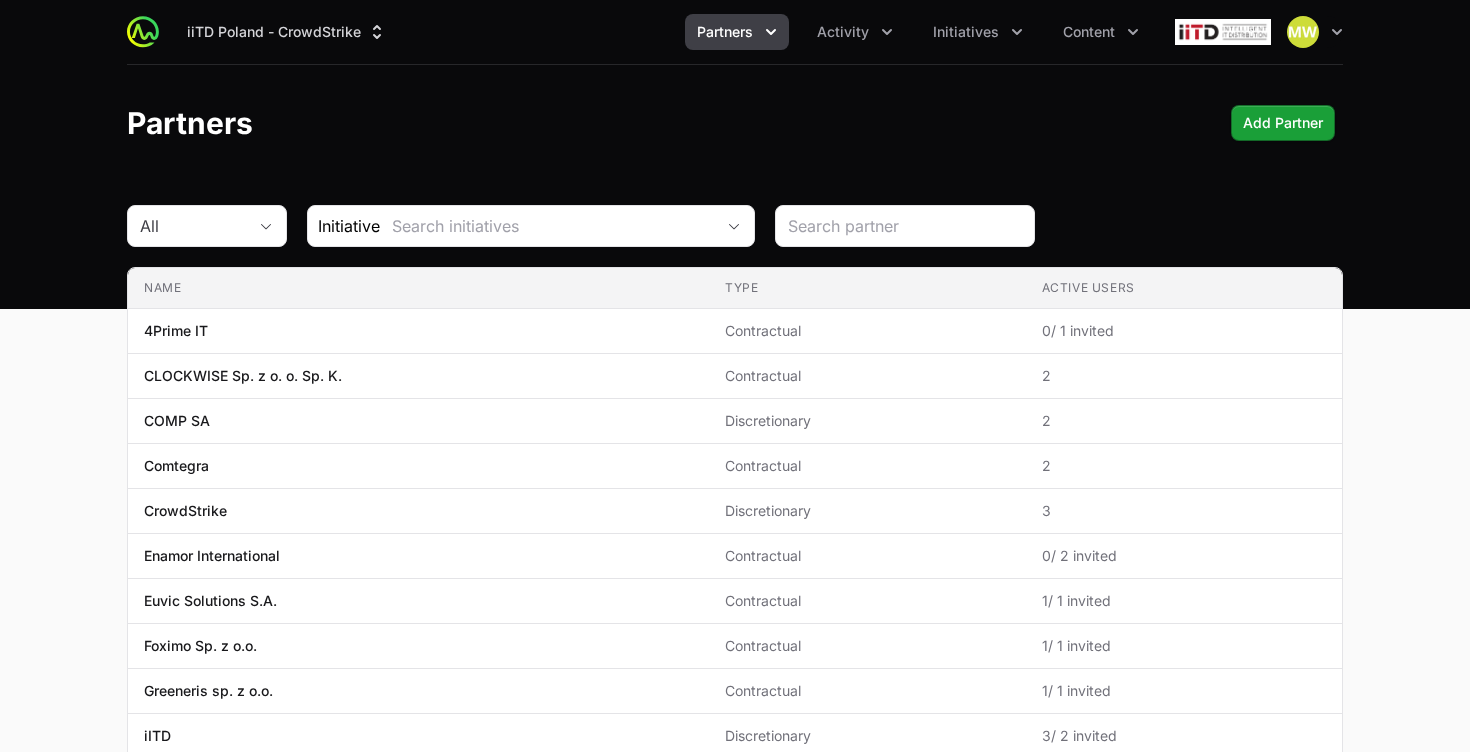 scroll, scrollTop: 0, scrollLeft: 0, axis: both 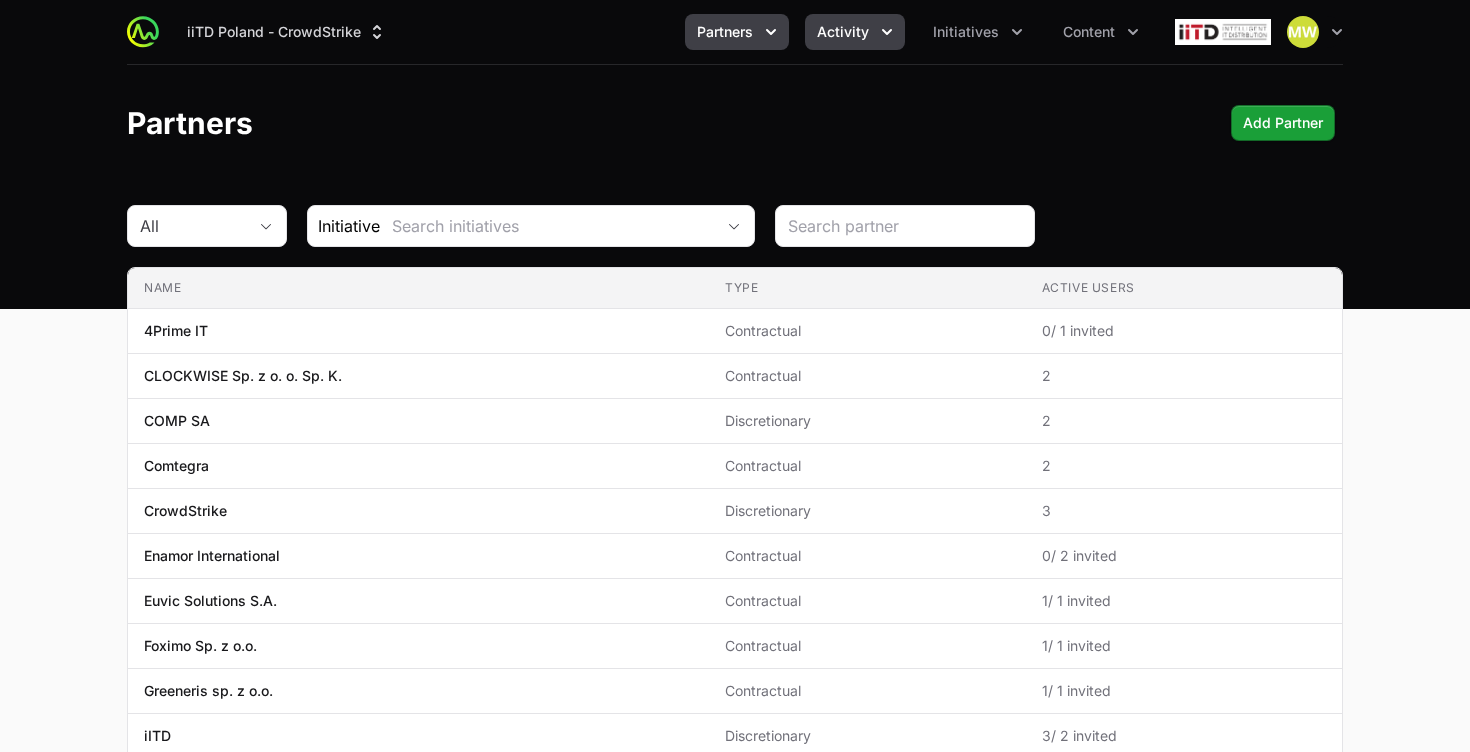 click 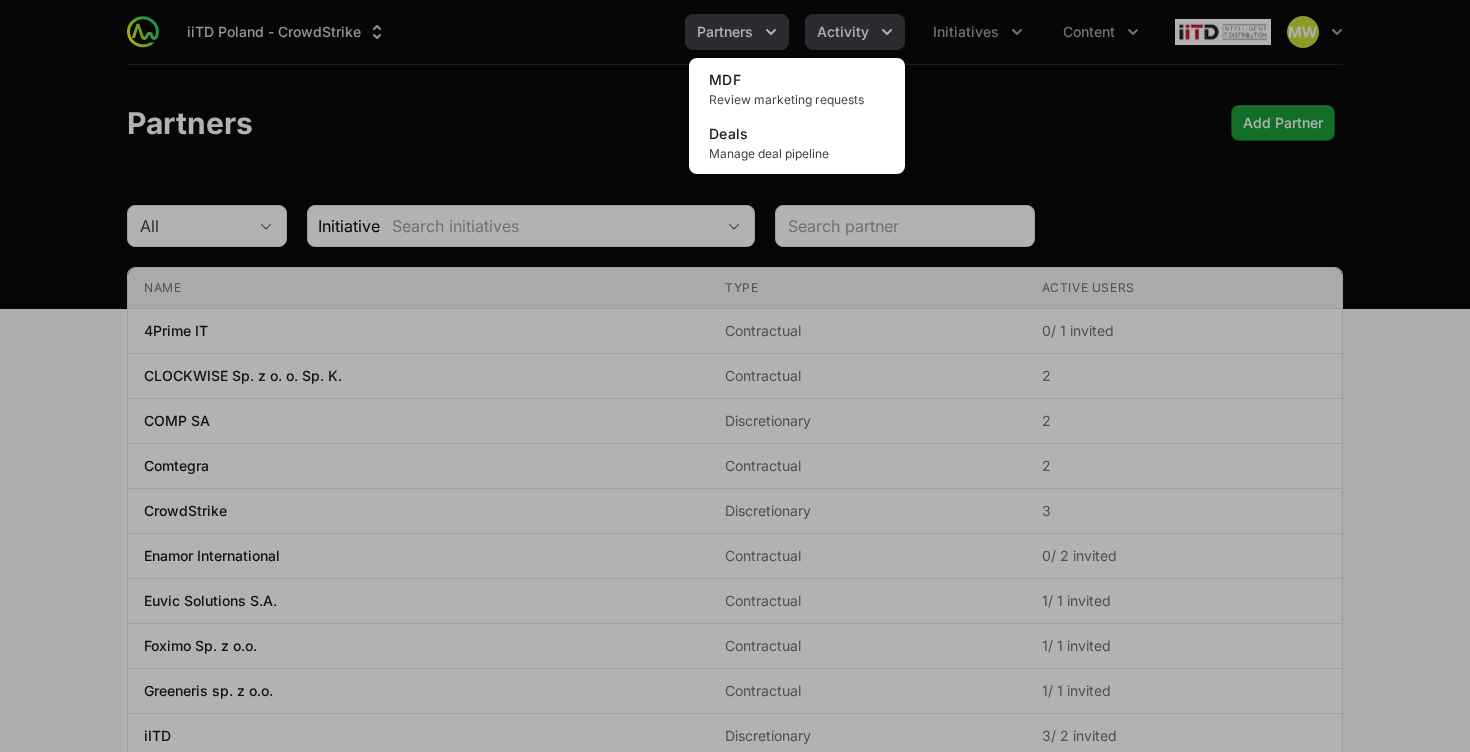 click 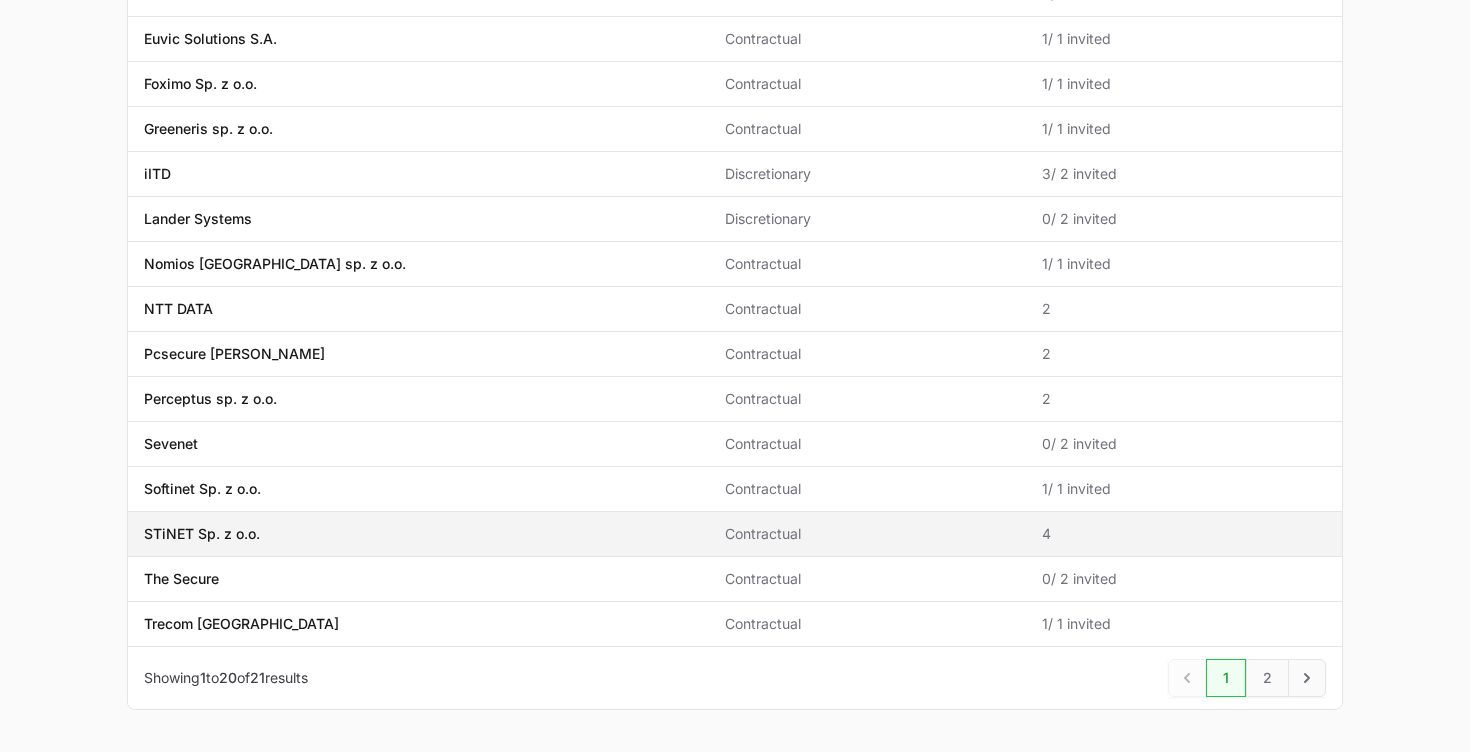 scroll, scrollTop: 562, scrollLeft: 0, axis: vertical 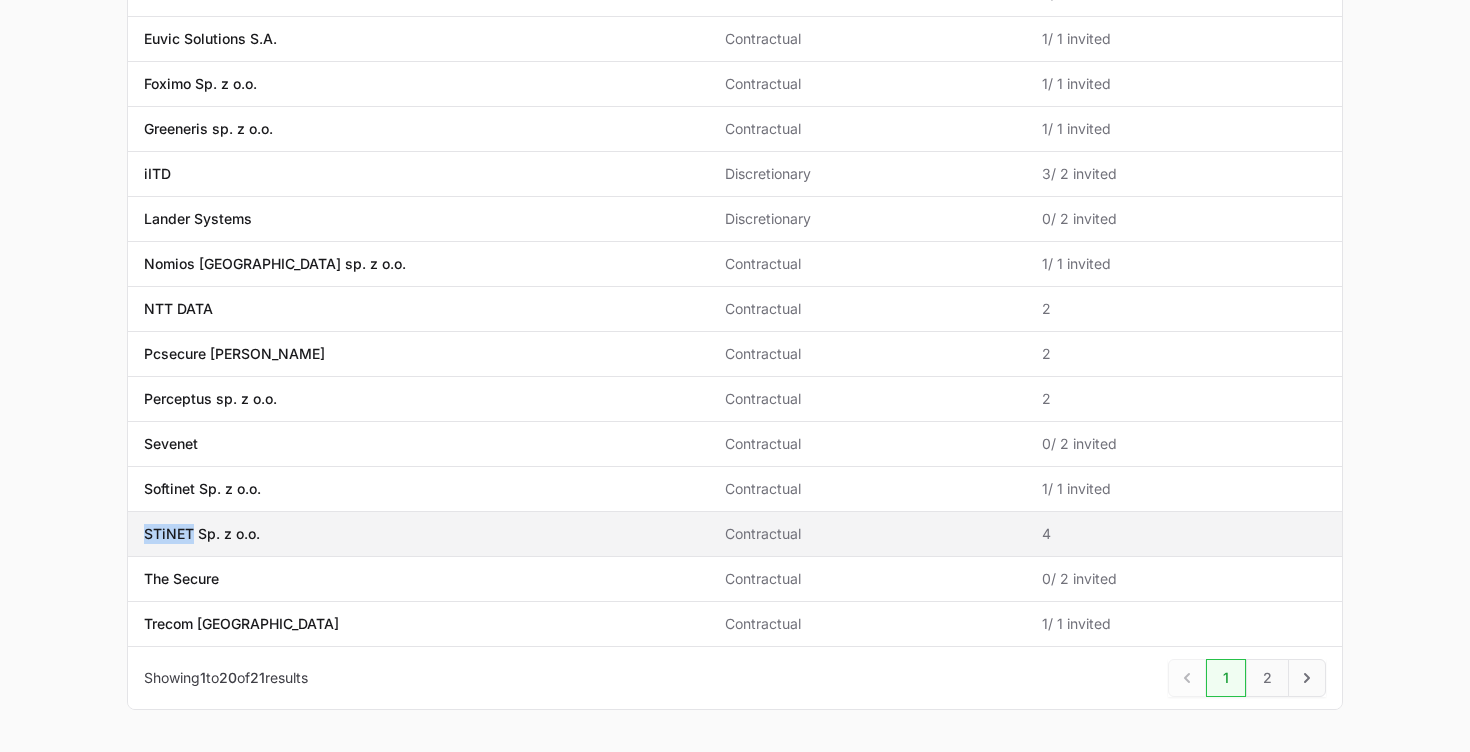 click on "Name STiNET Sp. z o.o." 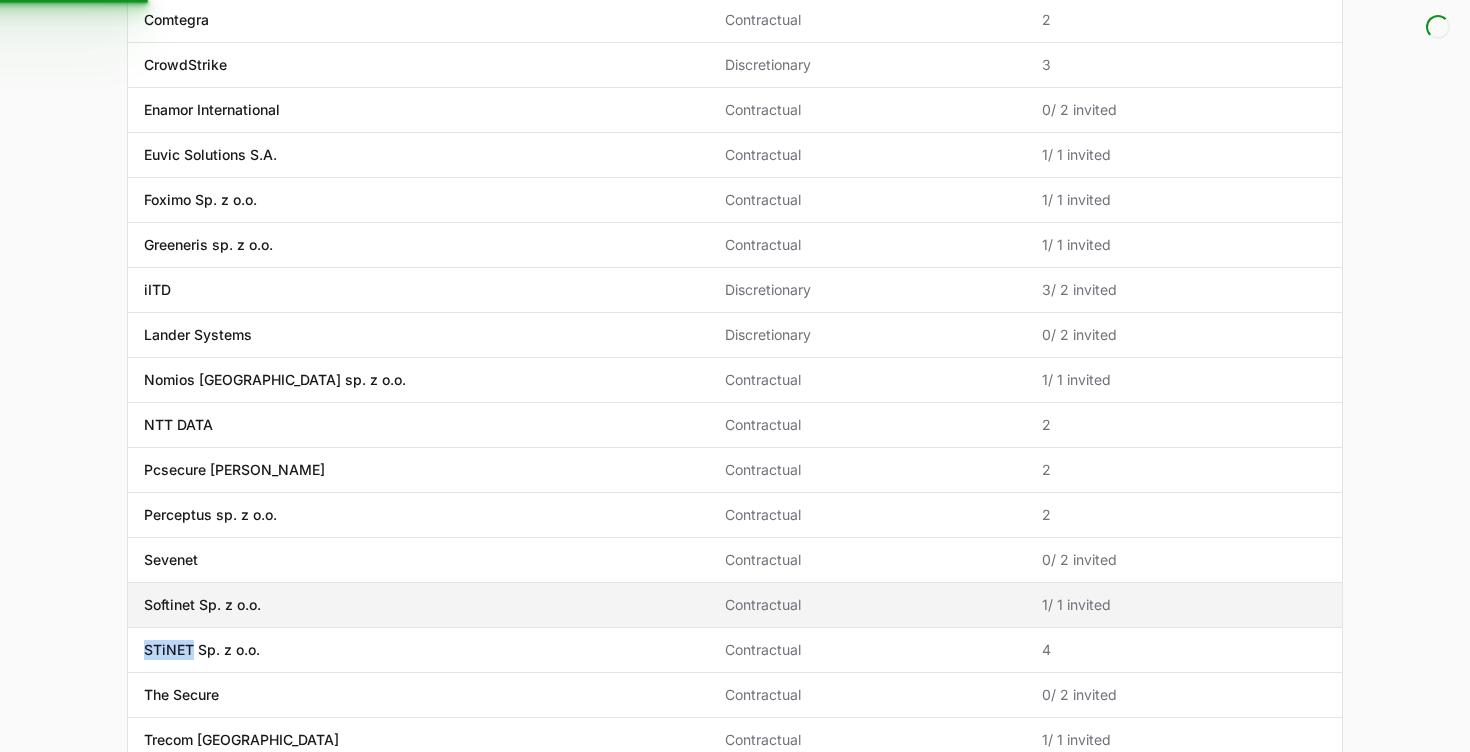 scroll, scrollTop: 390, scrollLeft: 0, axis: vertical 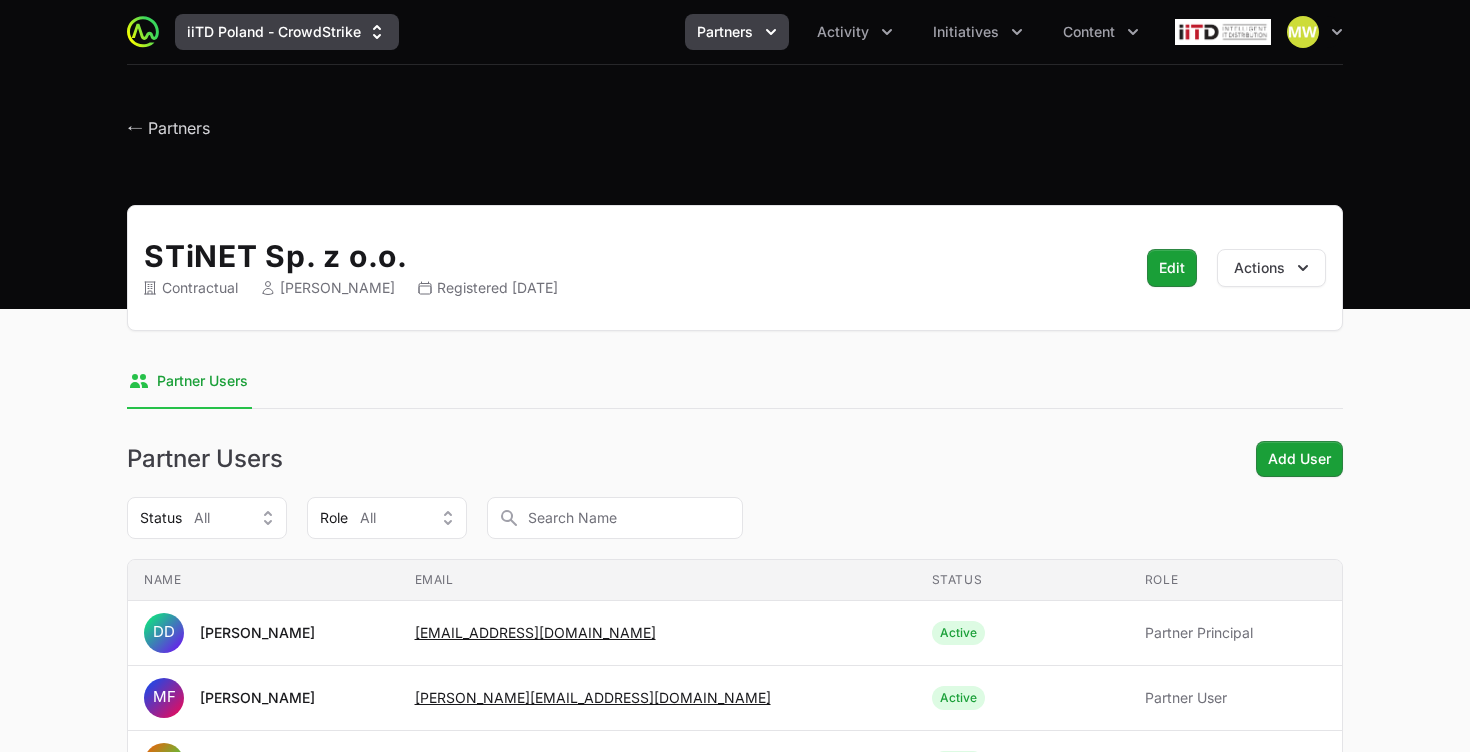 click on "iiTD Poland - CrowdStrike" 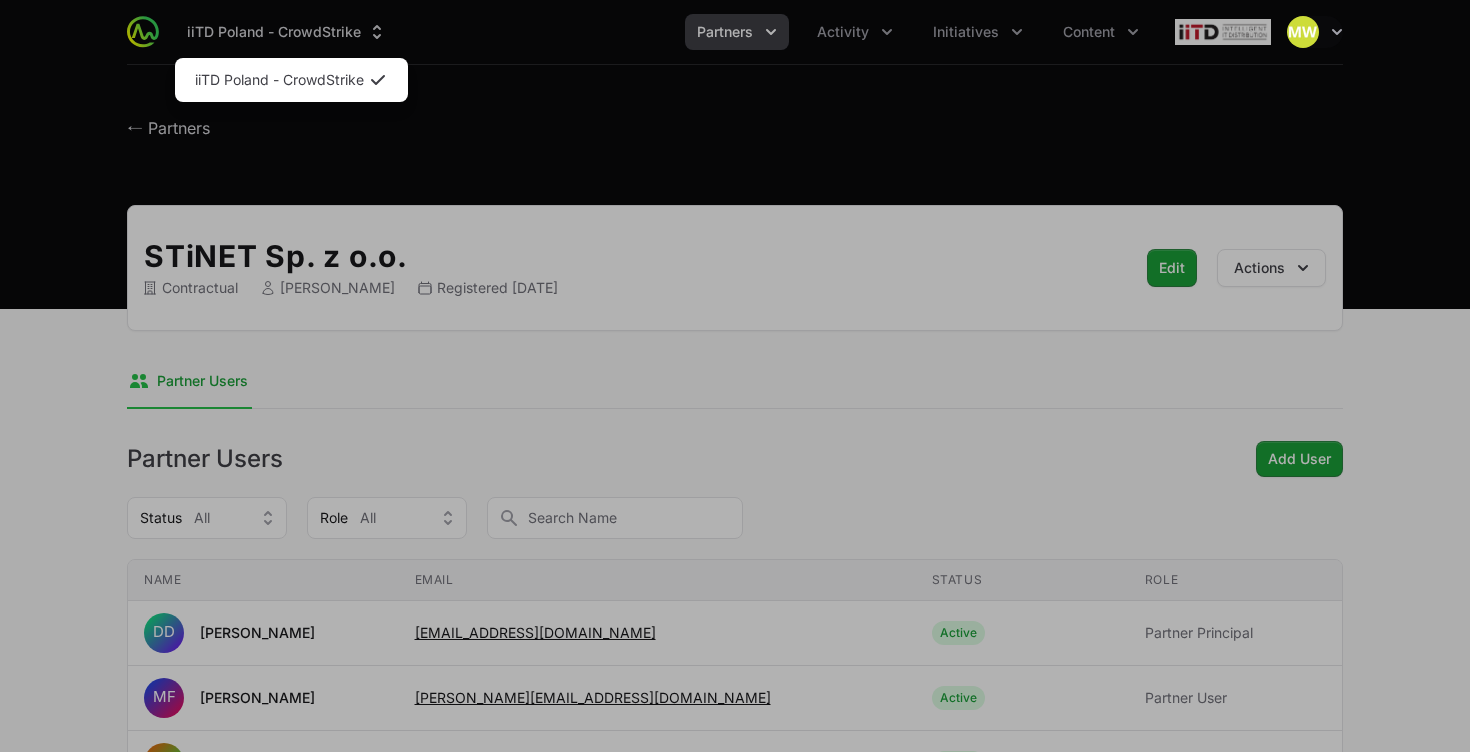 click 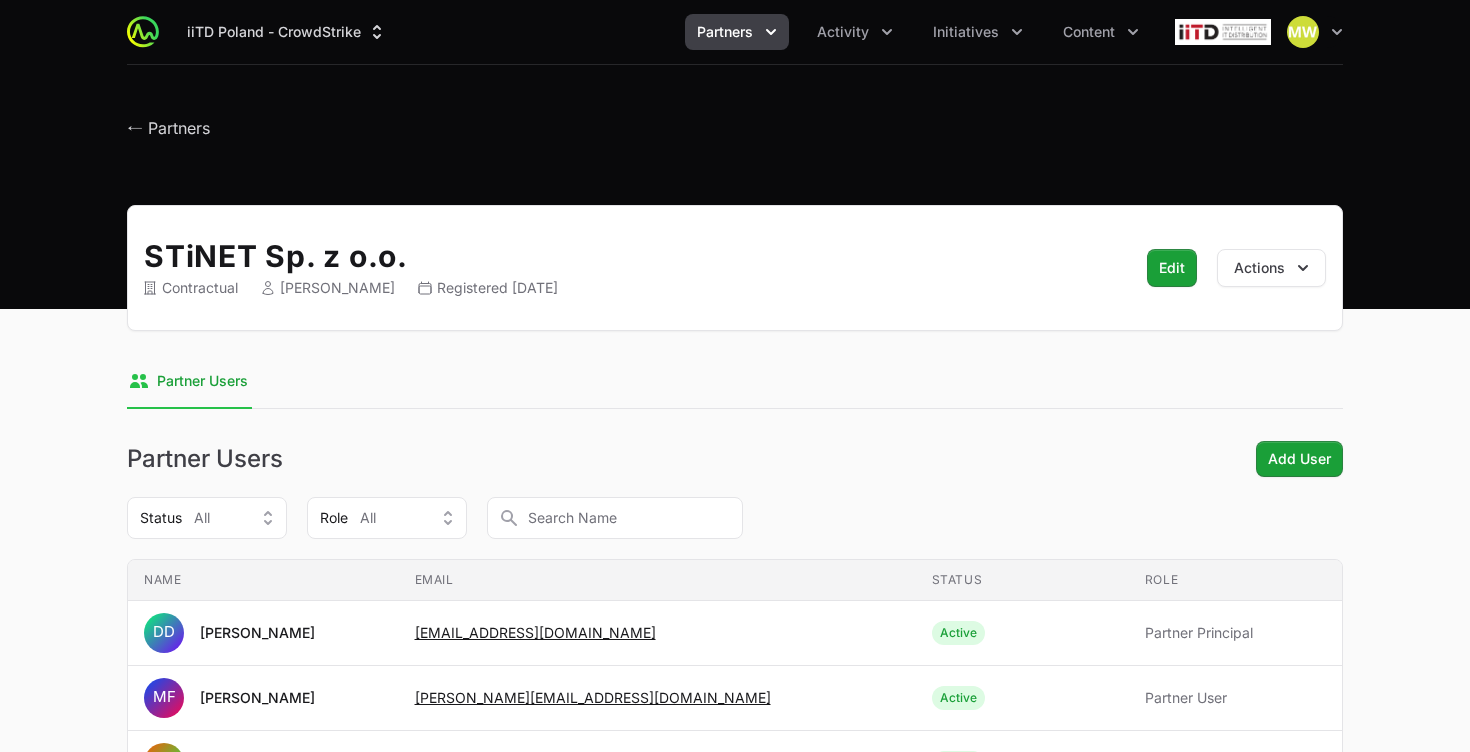 click 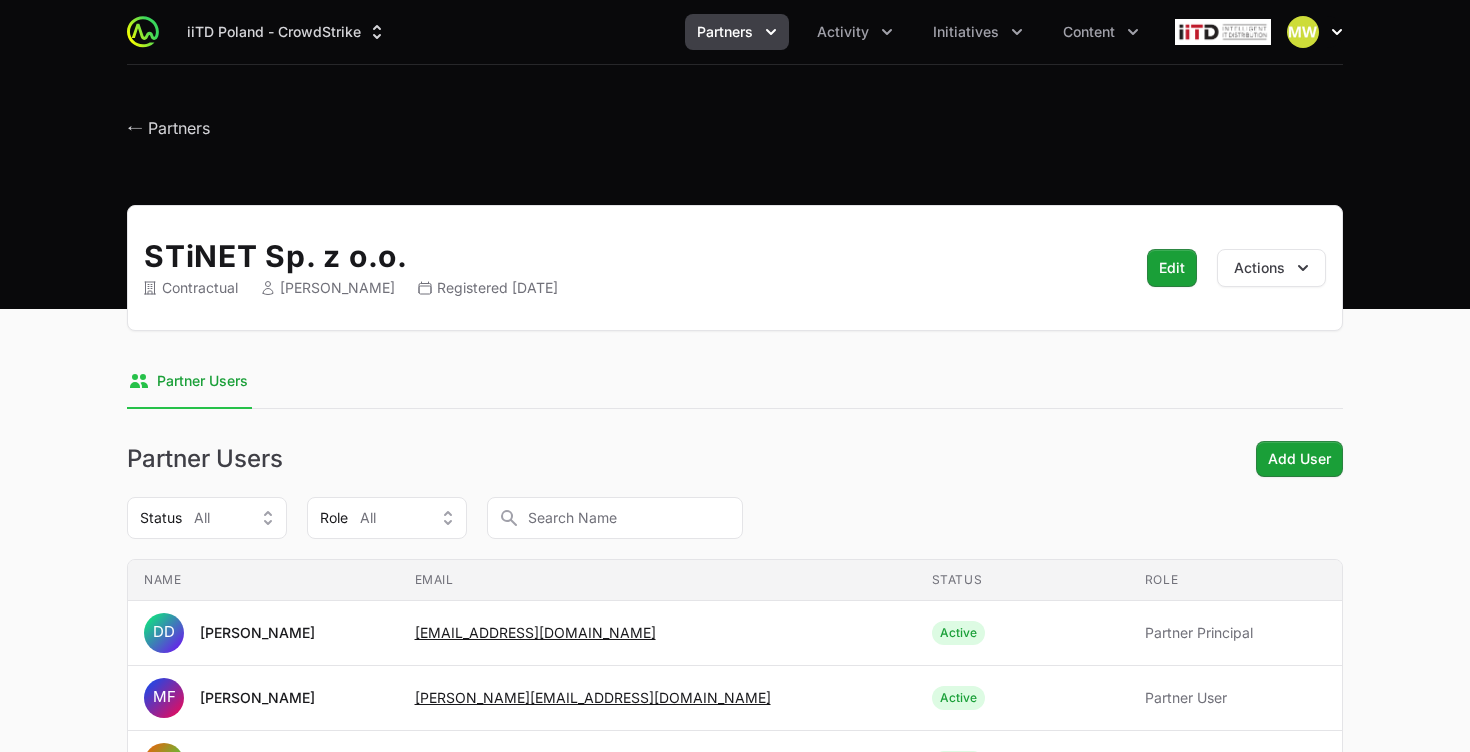 click 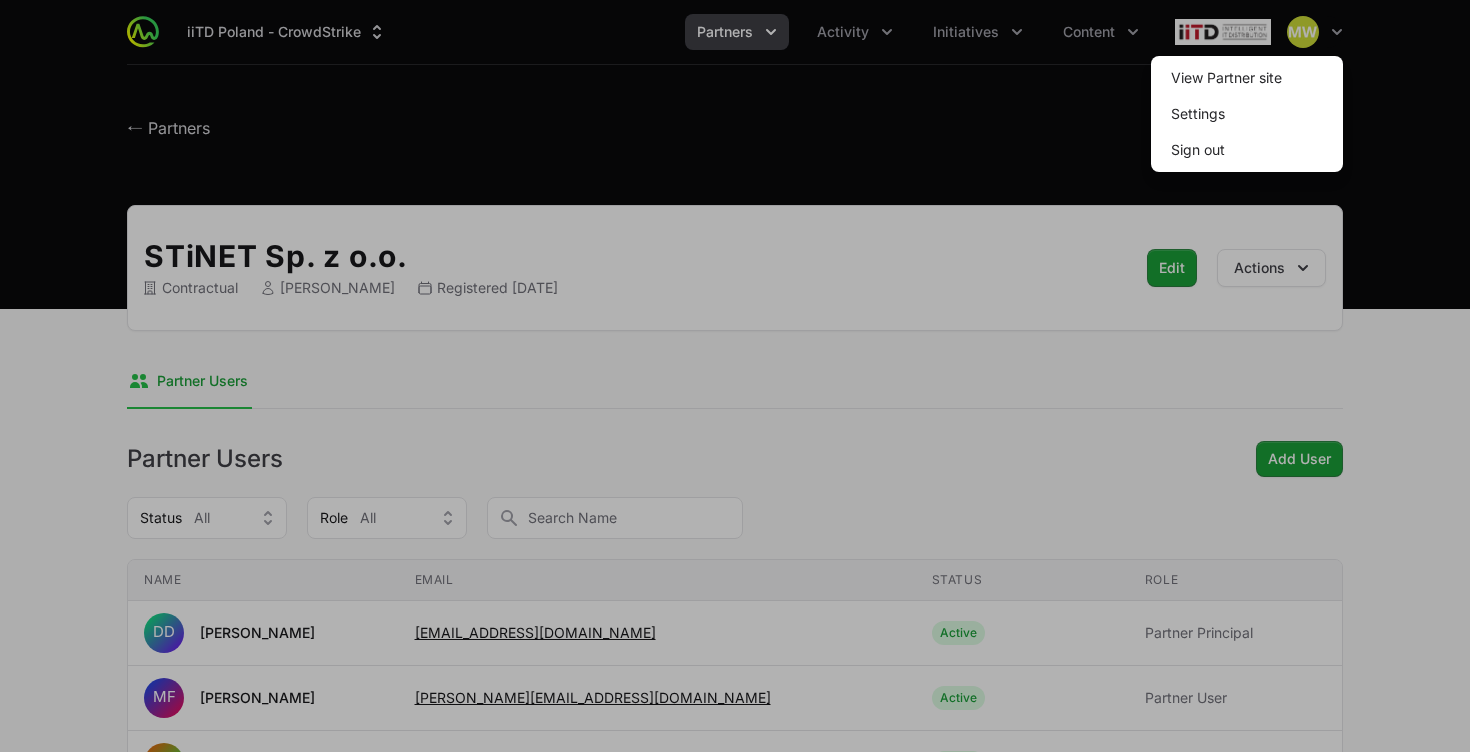 click 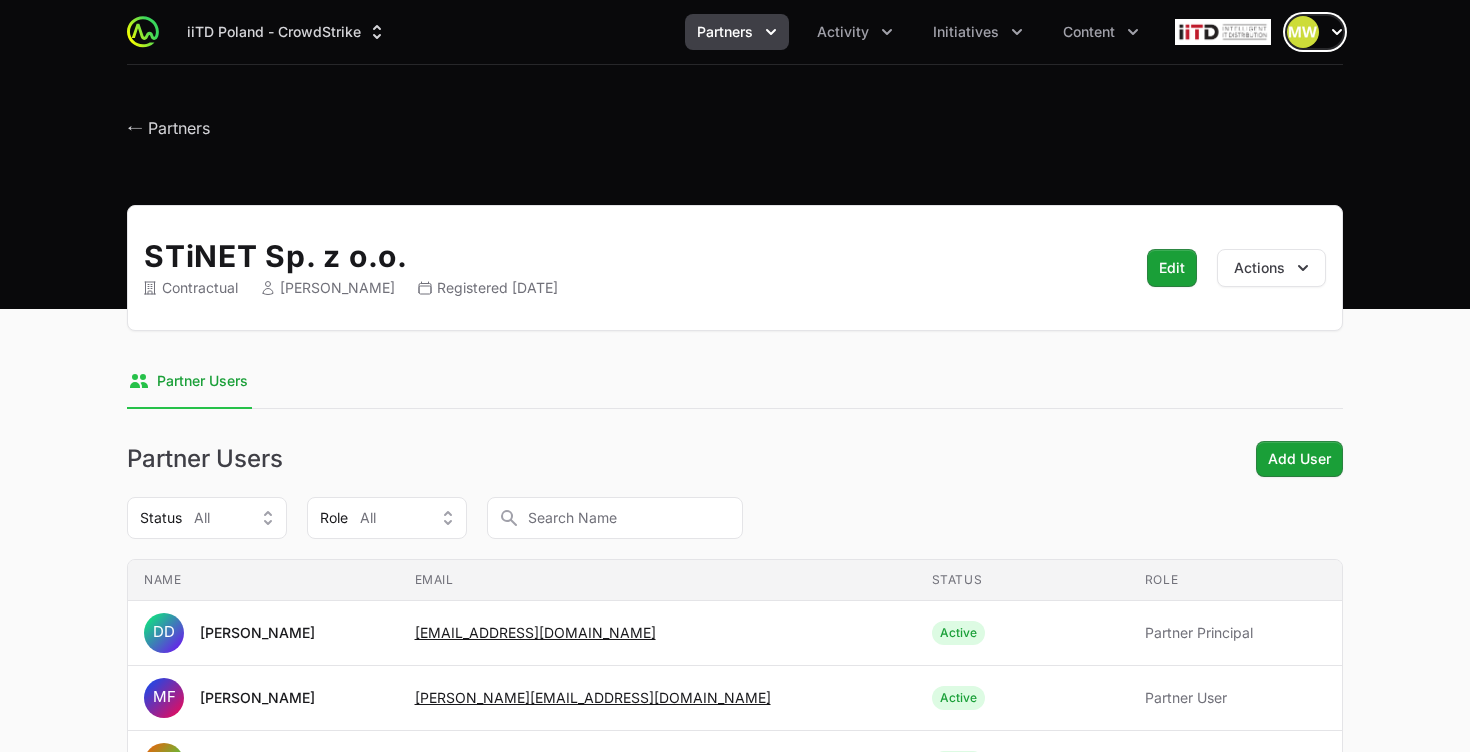 click 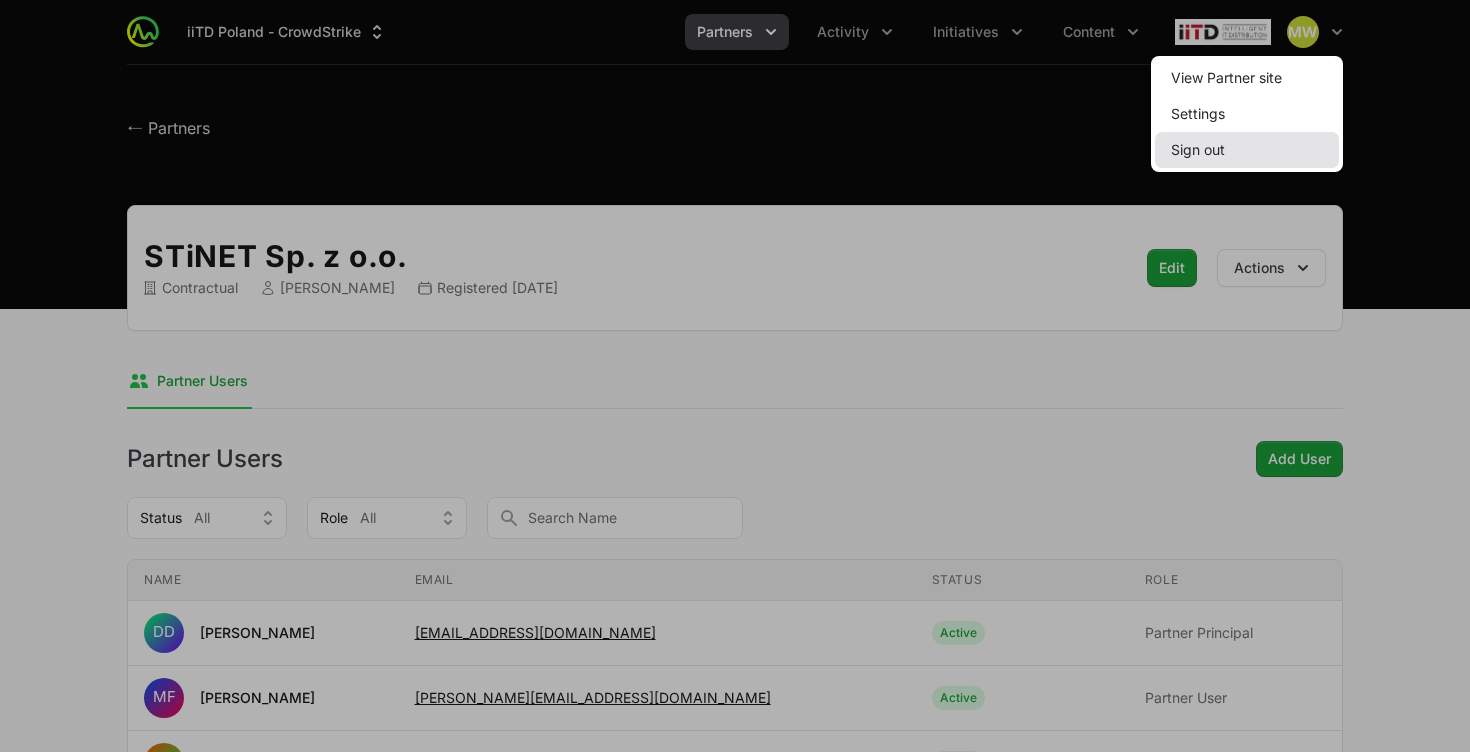 click on "Sign out" 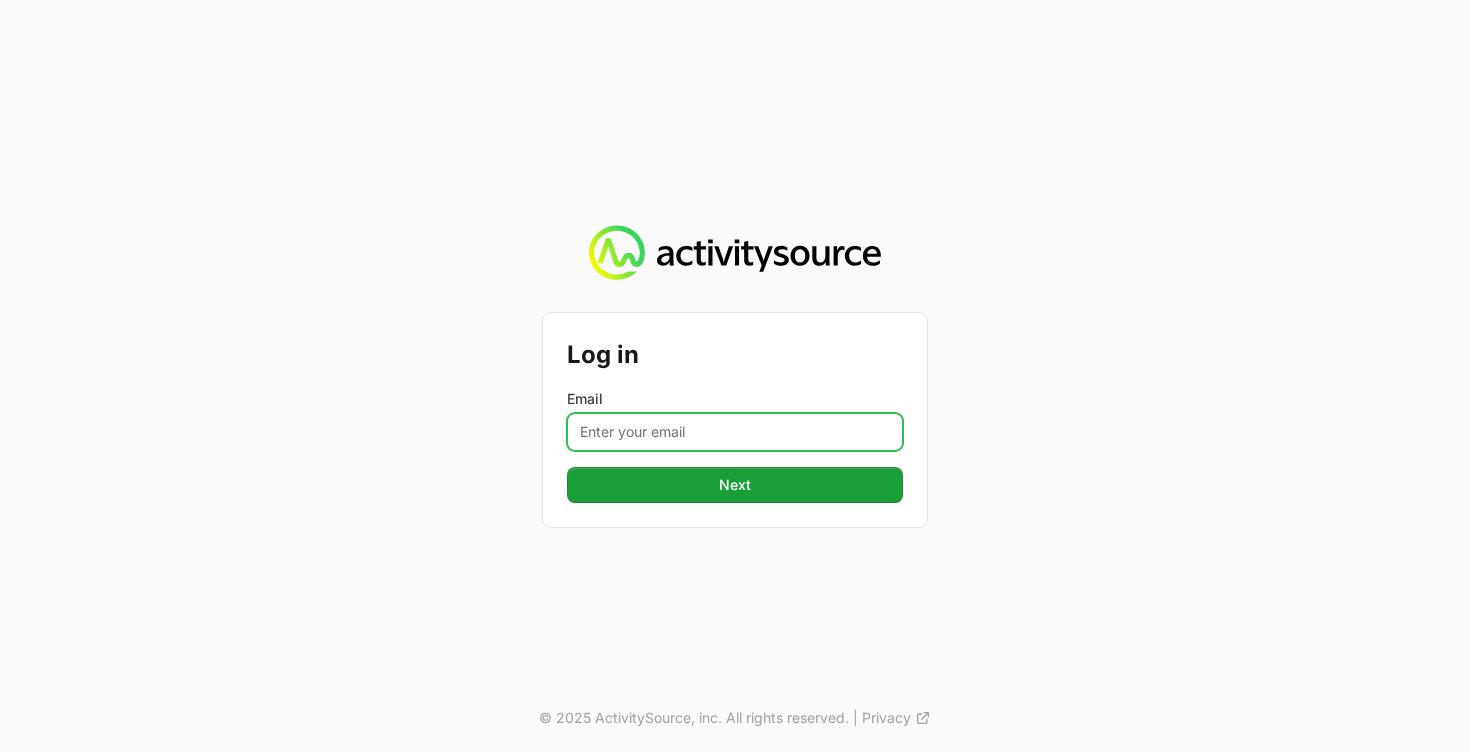 scroll, scrollTop: 0, scrollLeft: 0, axis: both 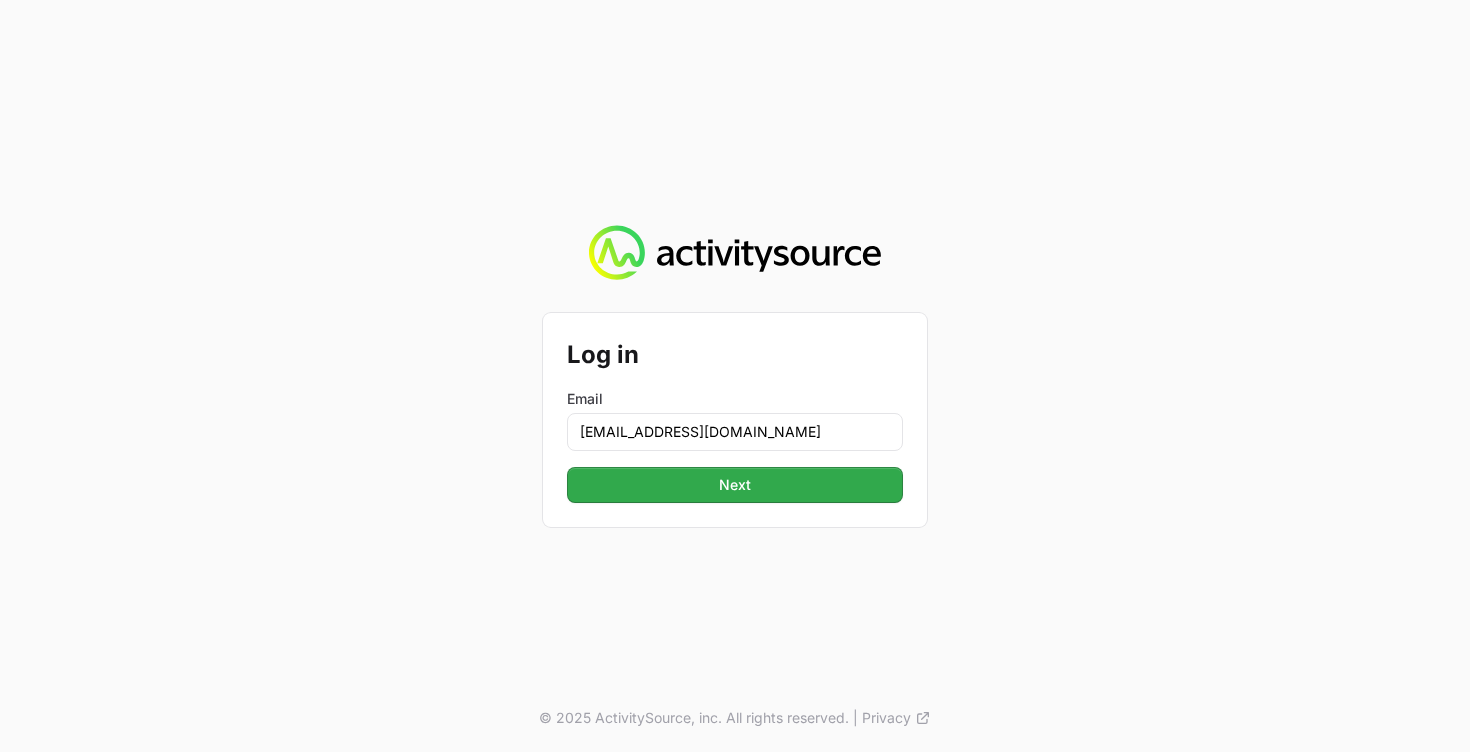 click on "Next" 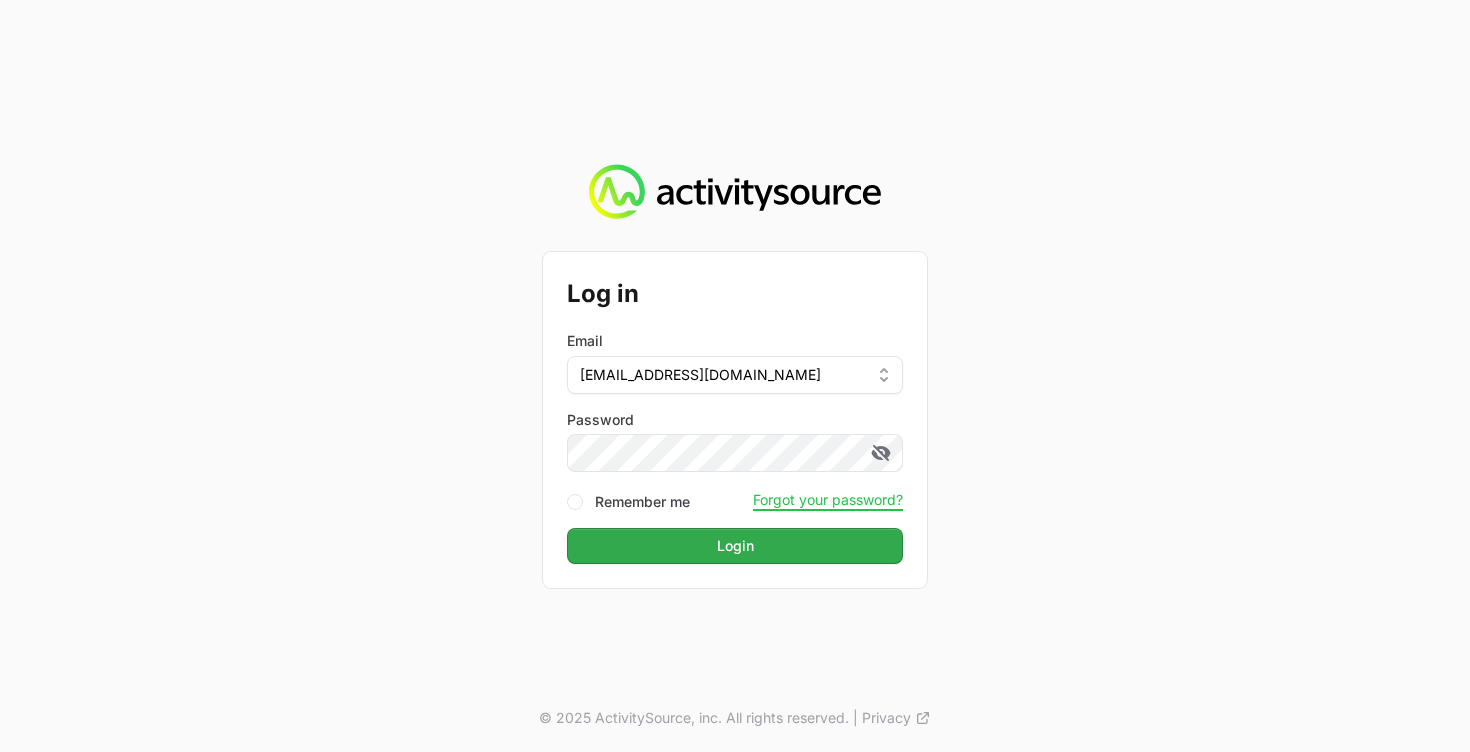 click on "Login" 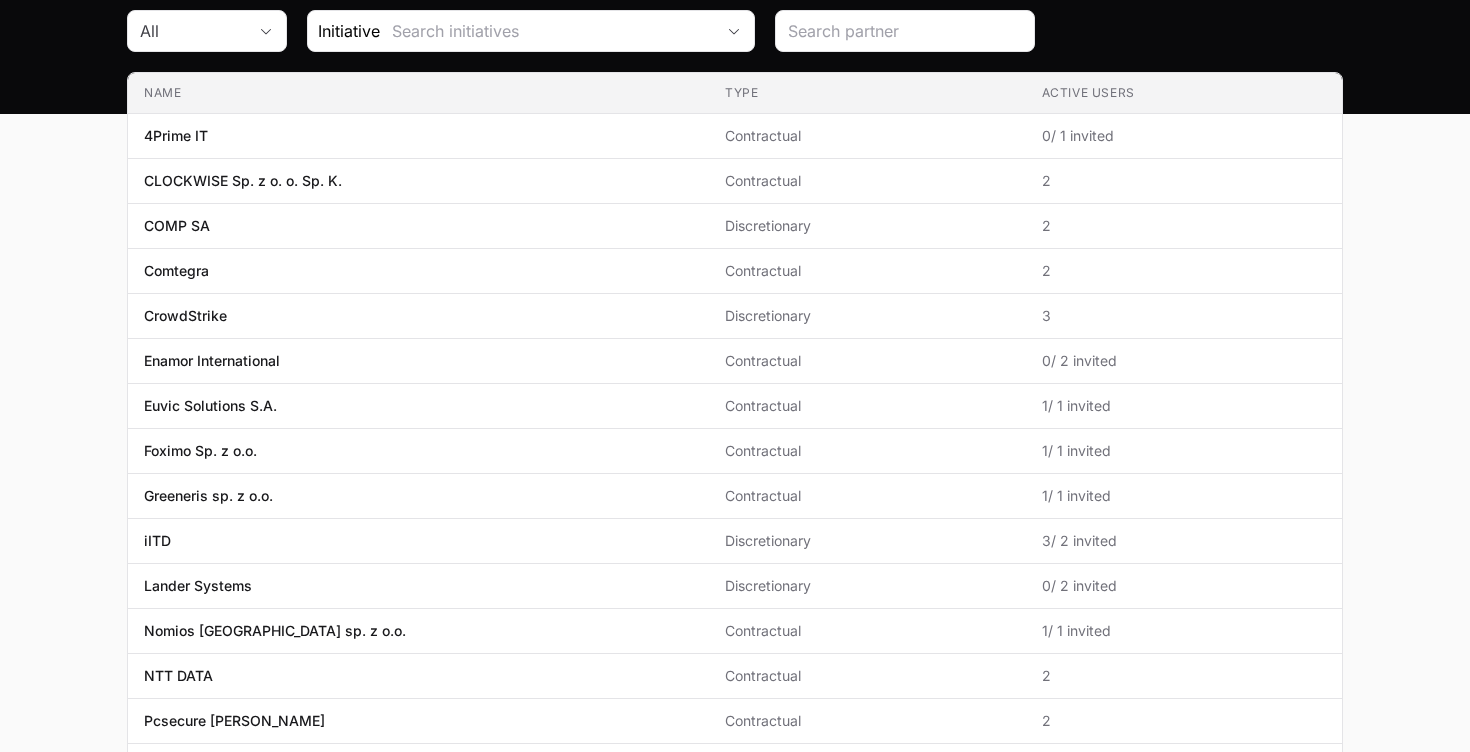 scroll, scrollTop: 216, scrollLeft: 0, axis: vertical 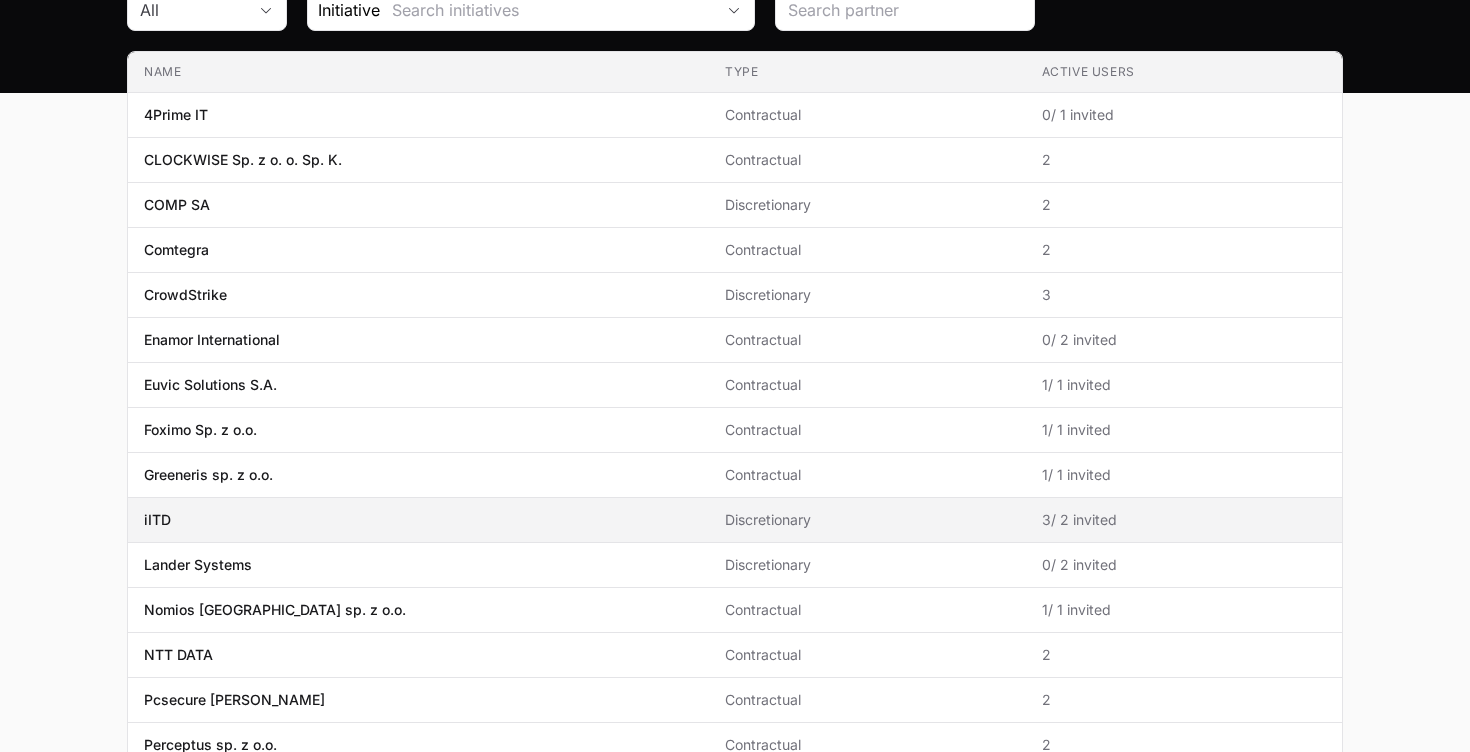 click on "Discretionary" 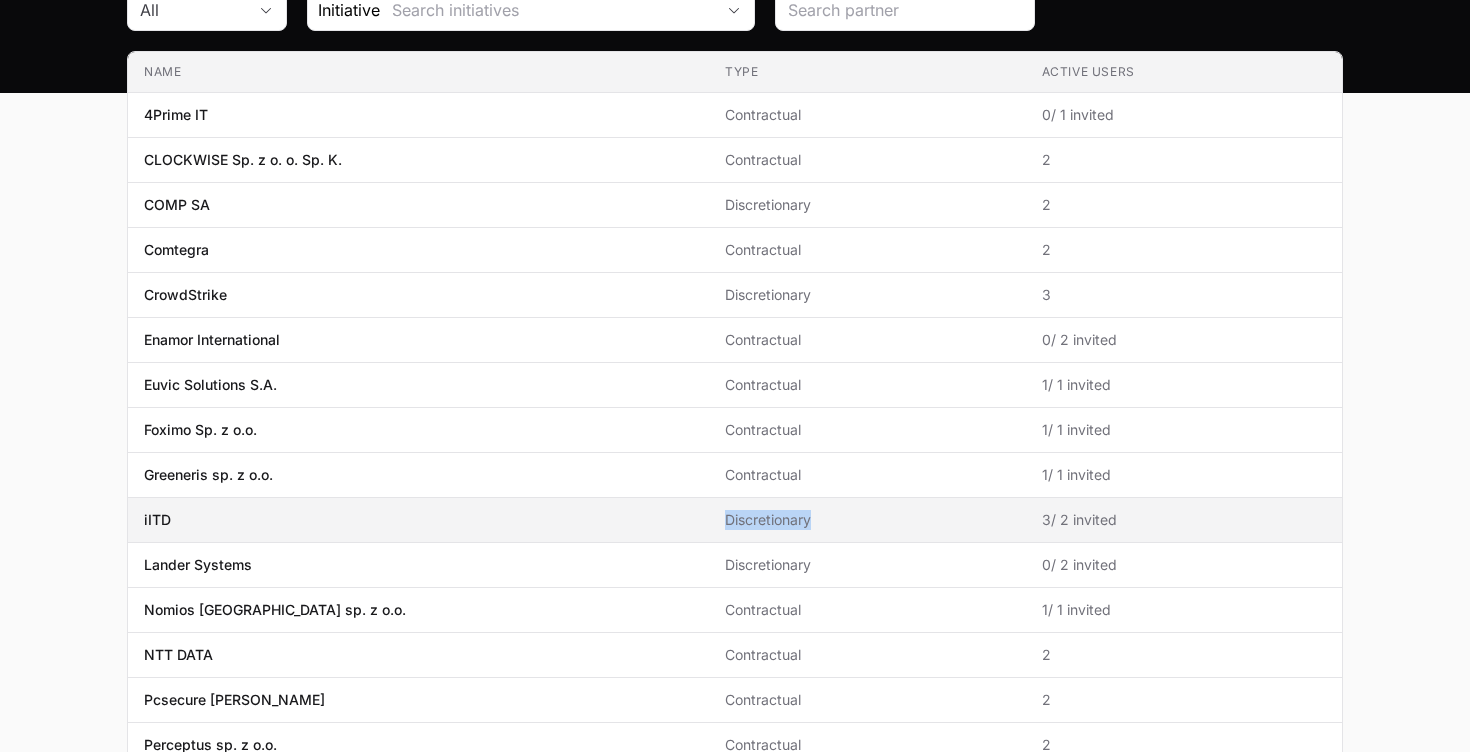 click on "Discretionary" 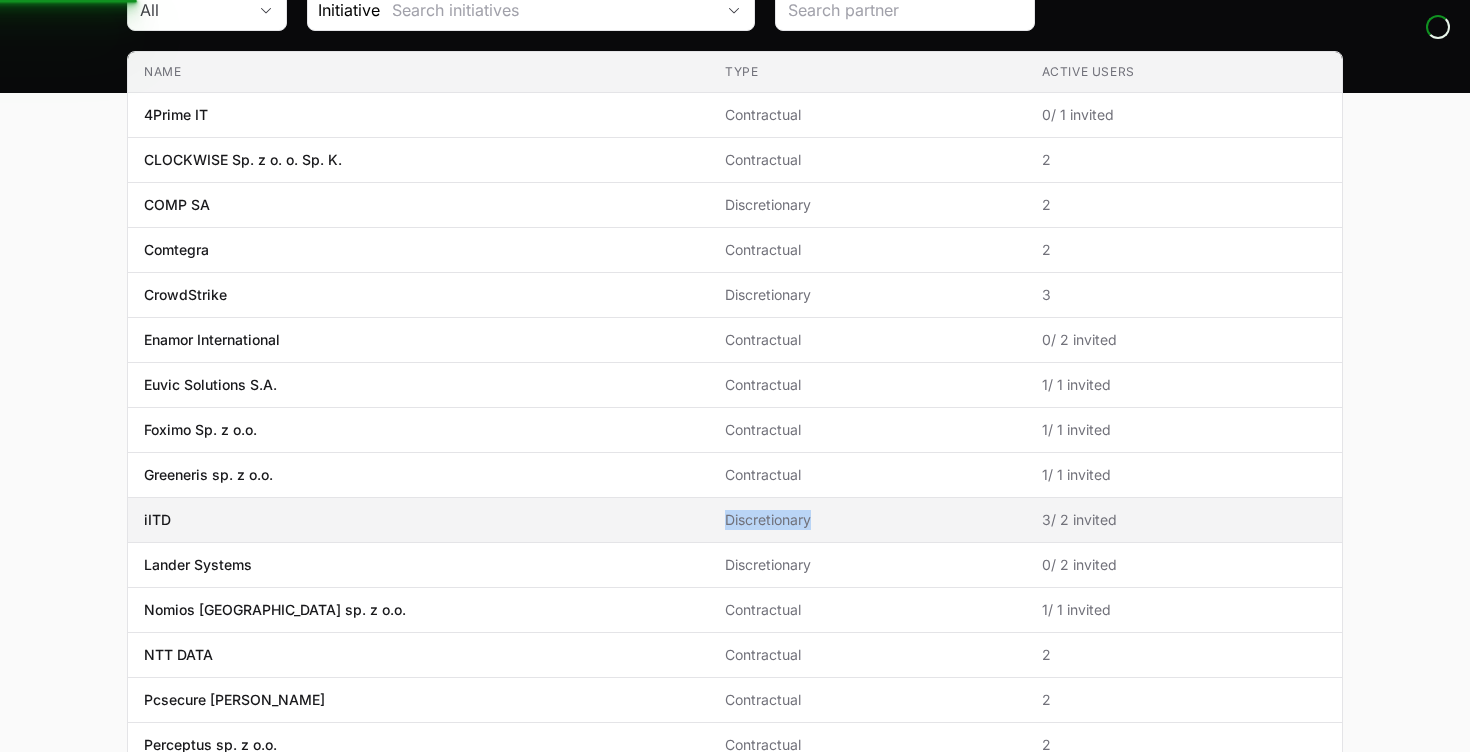 click on "Discretionary" 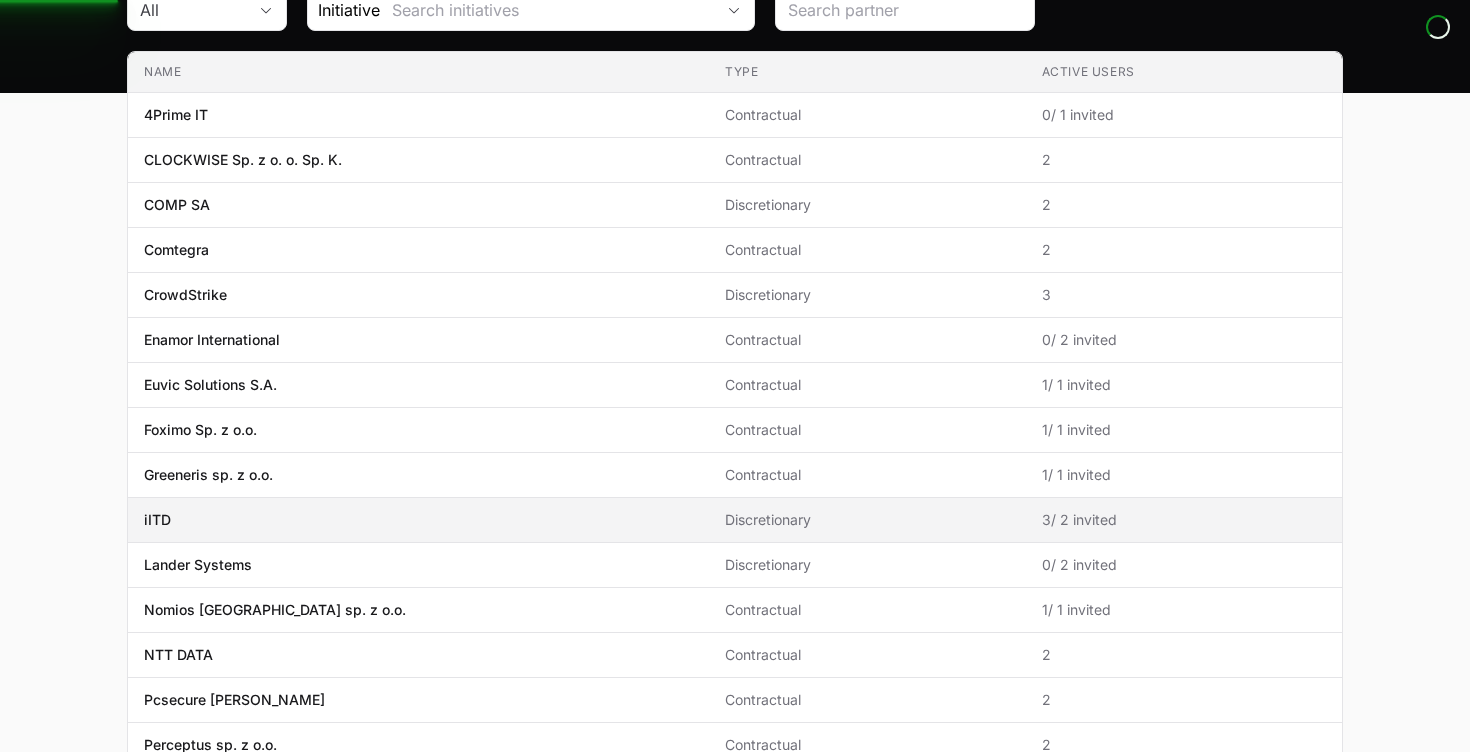 click on "Discretionary" 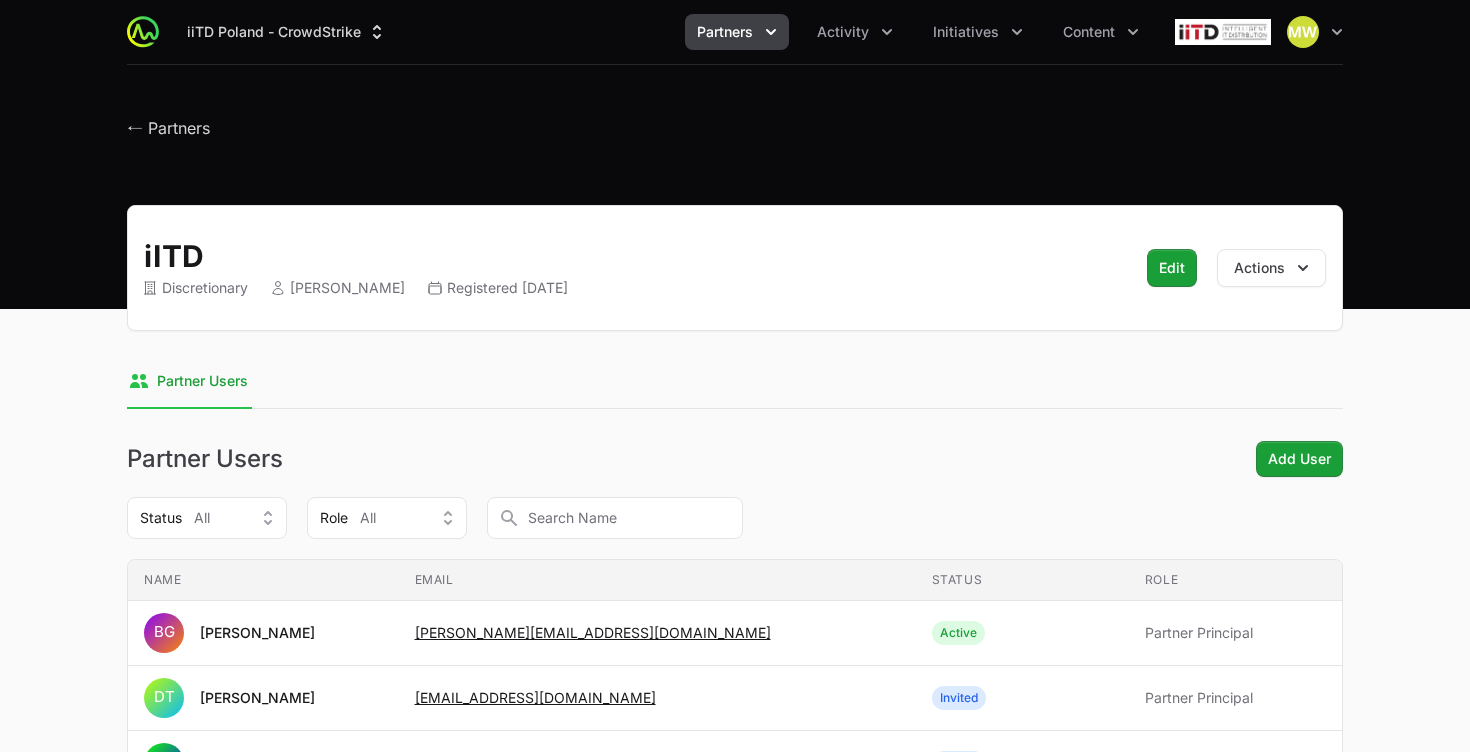 scroll, scrollTop: 0, scrollLeft: 0, axis: both 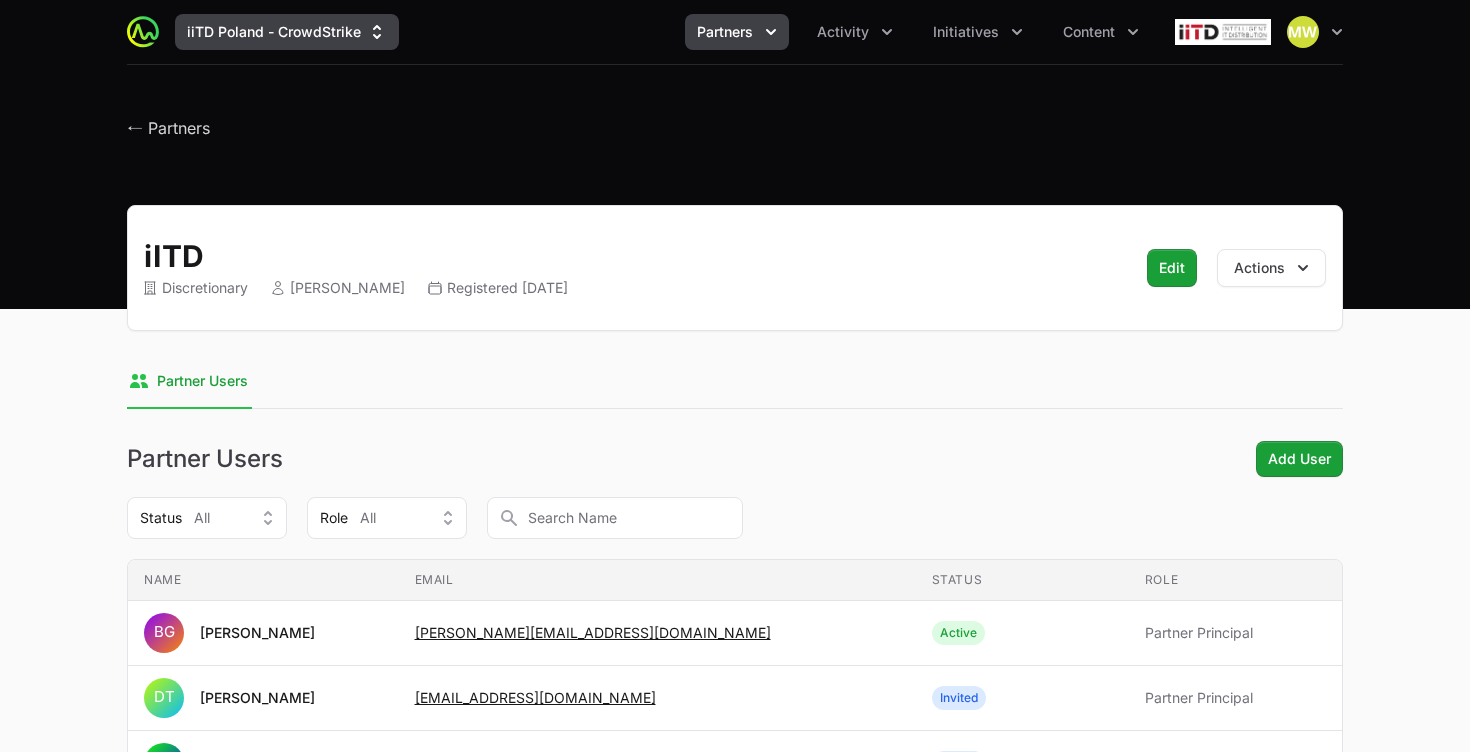 click on "iiTD Poland - CrowdStrike" 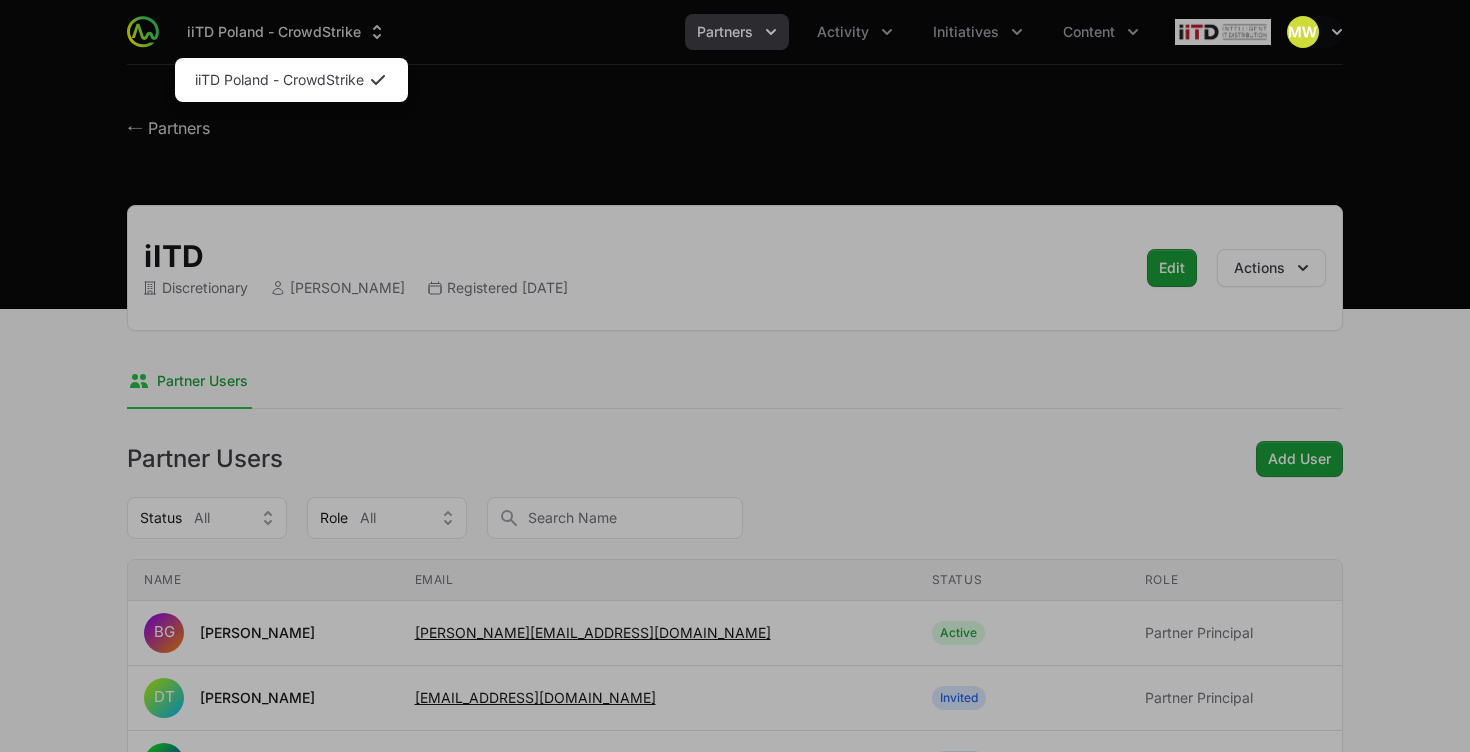 click 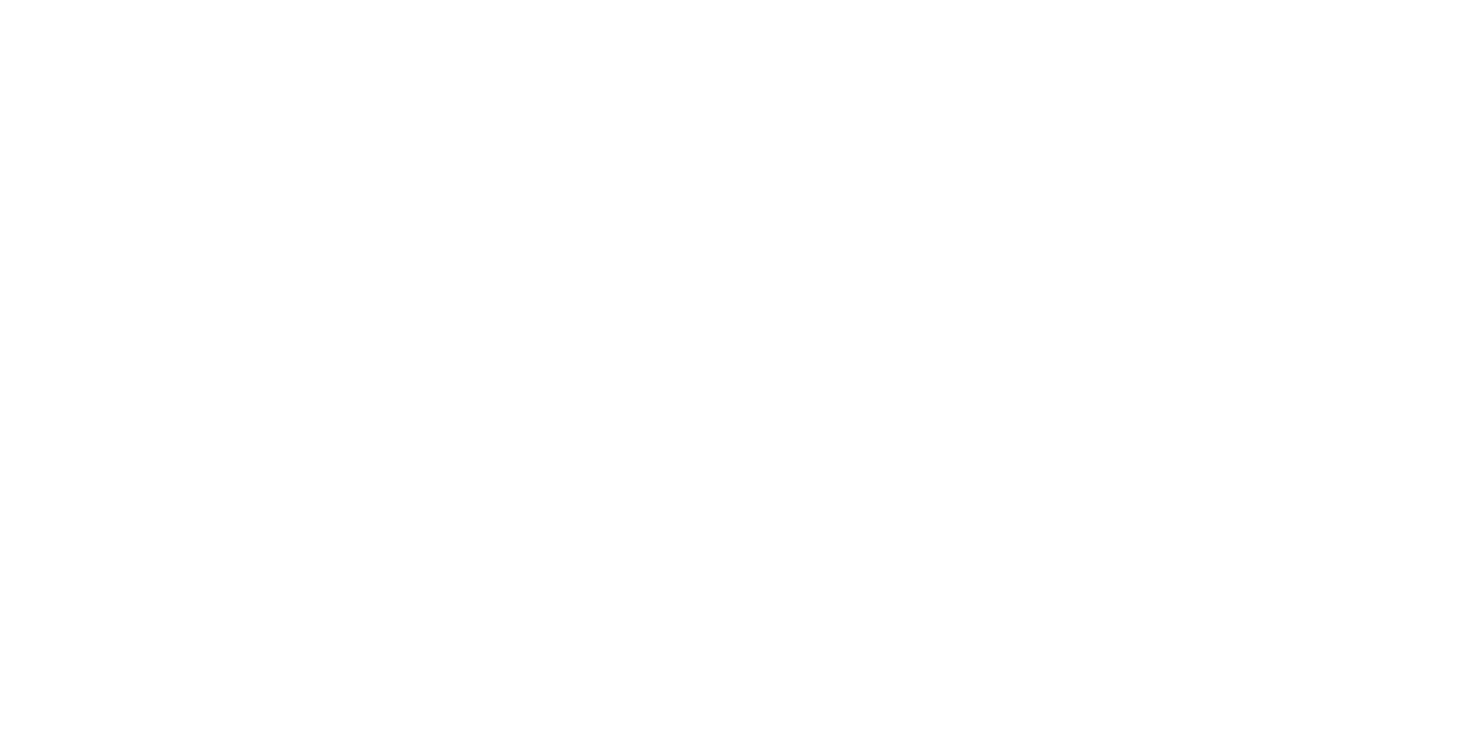 scroll, scrollTop: 0, scrollLeft: 0, axis: both 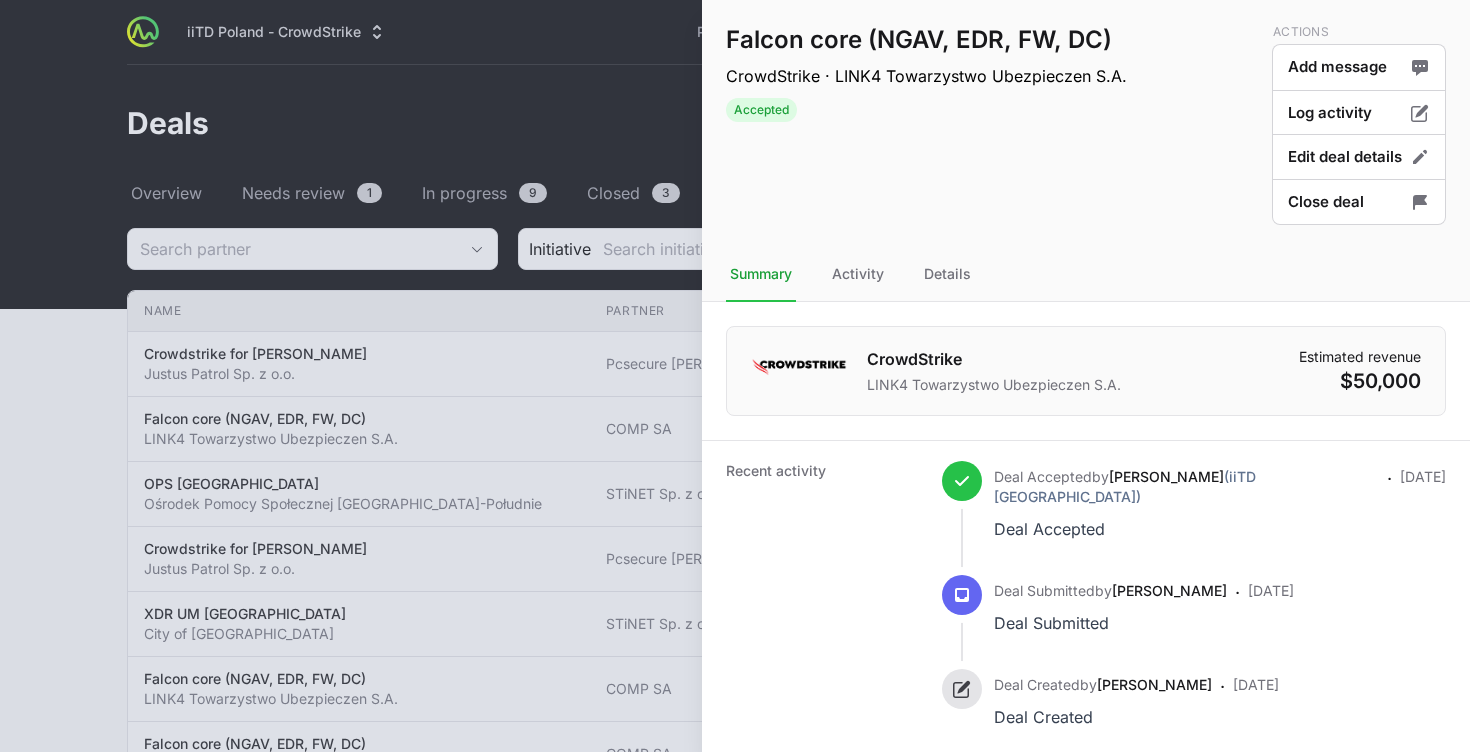 click on "Falcon core (NGAV, EDR, FW, DC) CrowdStrike · LINK4 Towarzystwo Ubezpieczen S.A. Accepted  Actions  Add message  Log activity  Edit deal details  Close deal" at bounding box center (1086, 124) 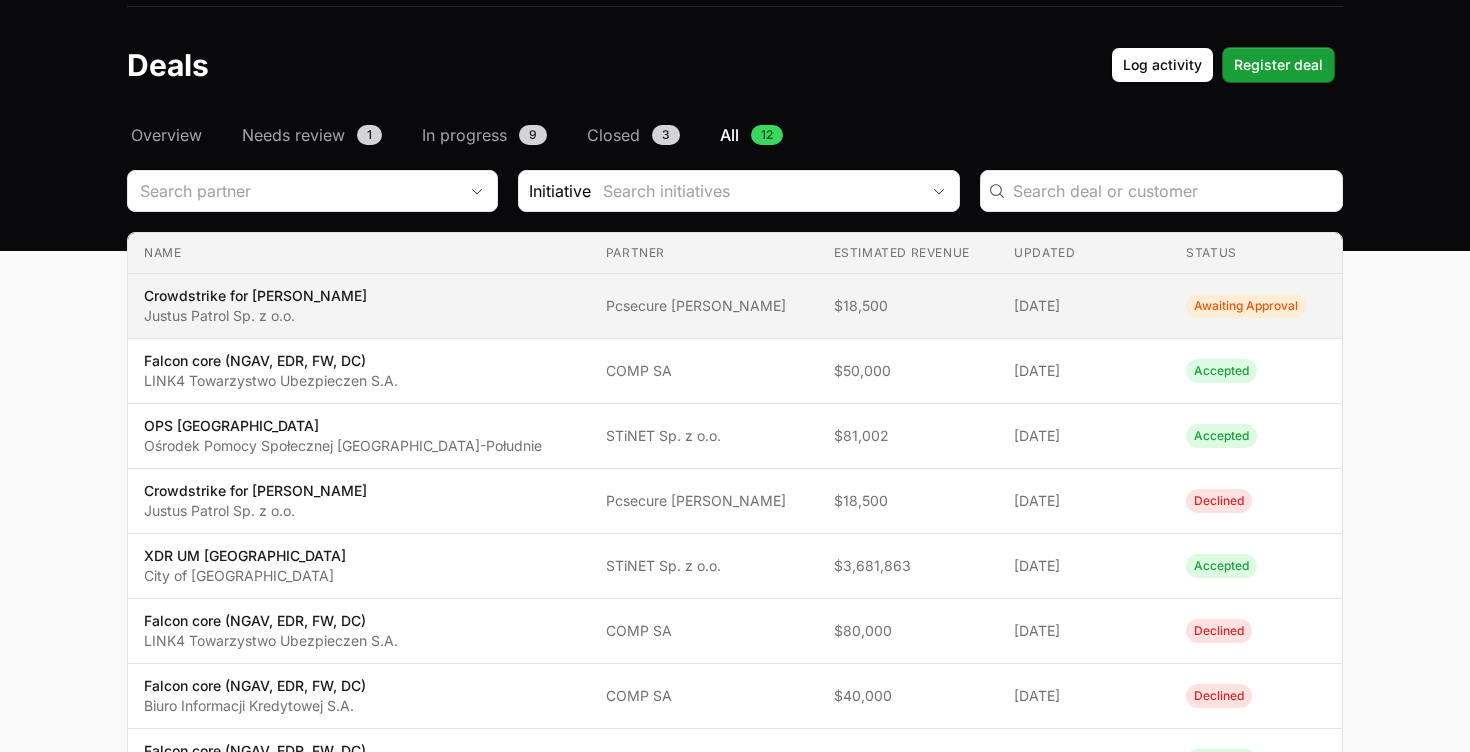 scroll, scrollTop: 57, scrollLeft: 0, axis: vertical 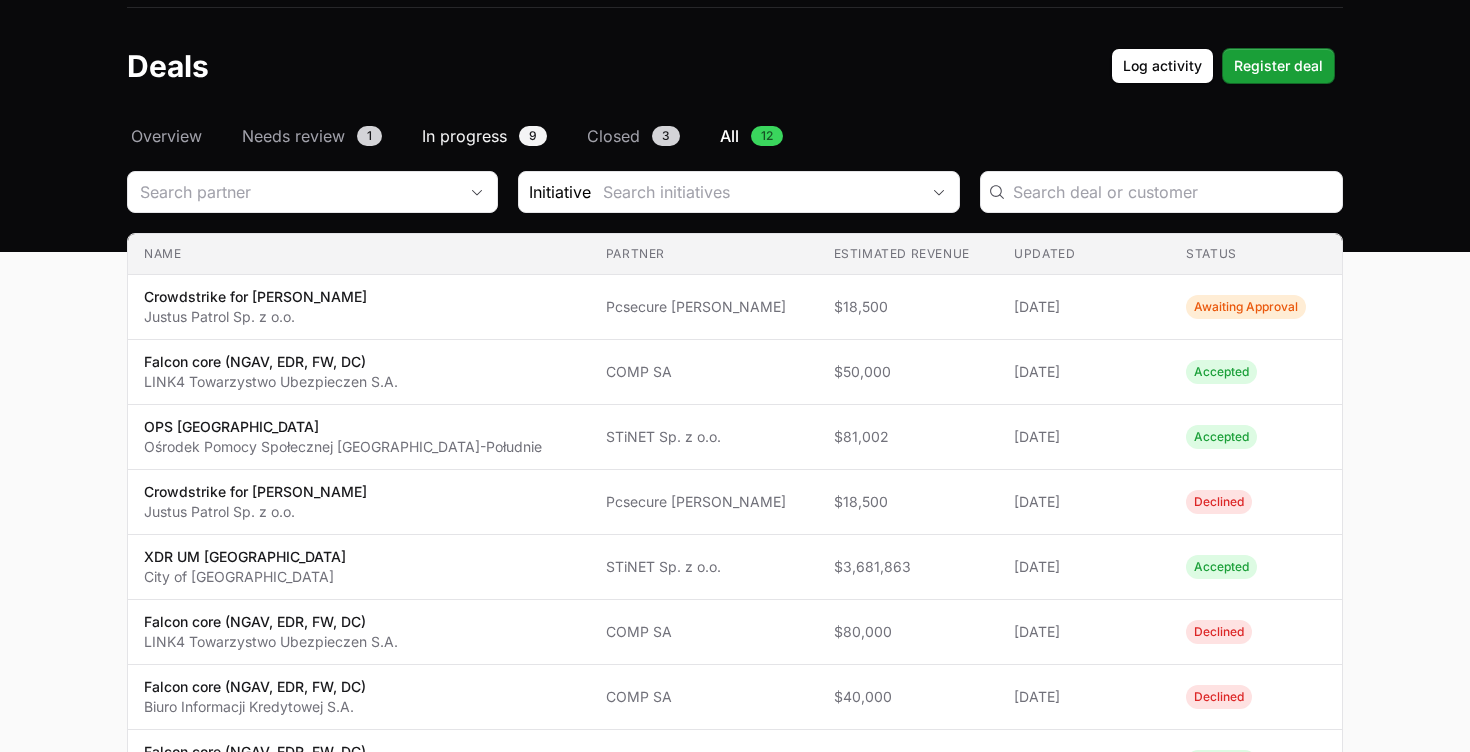 click on "9" 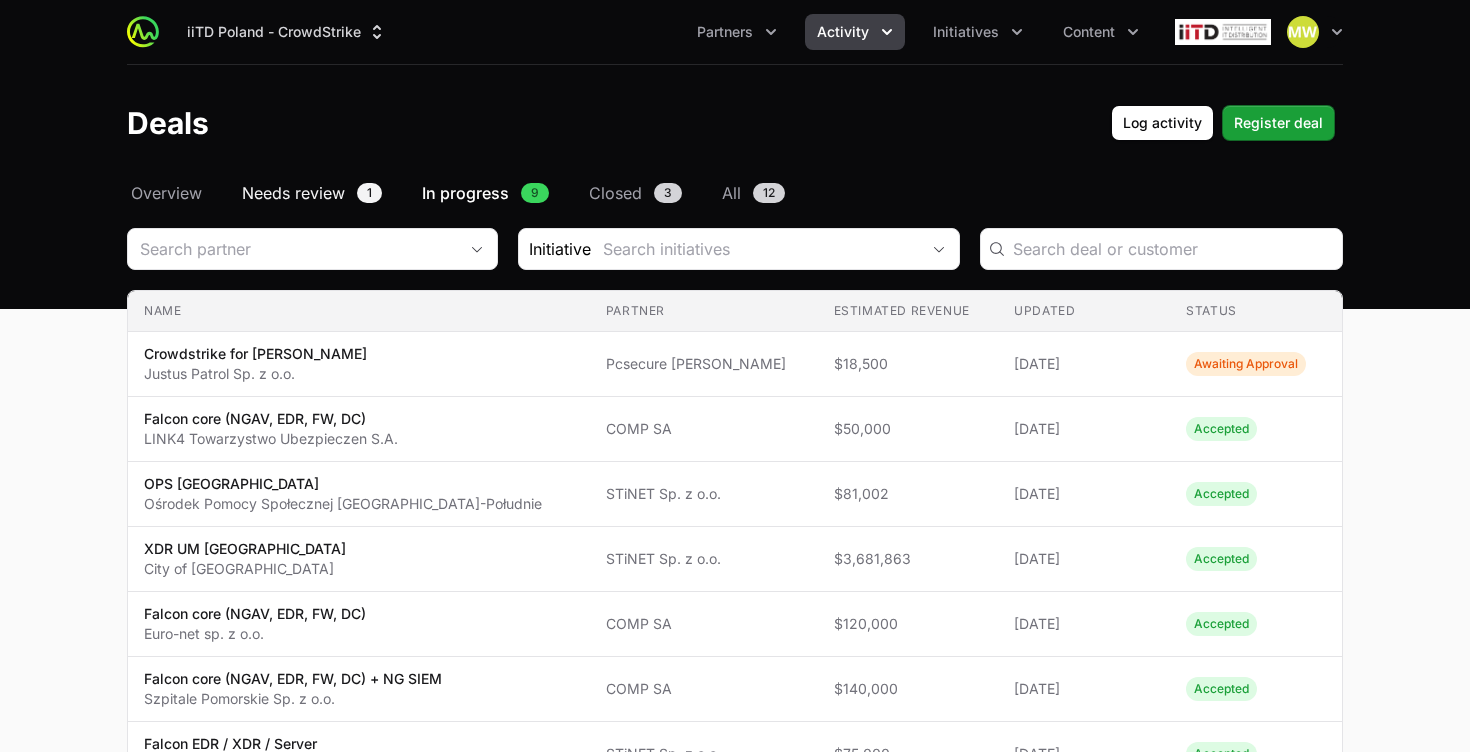 scroll, scrollTop: 0, scrollLeft: 0, axis: both 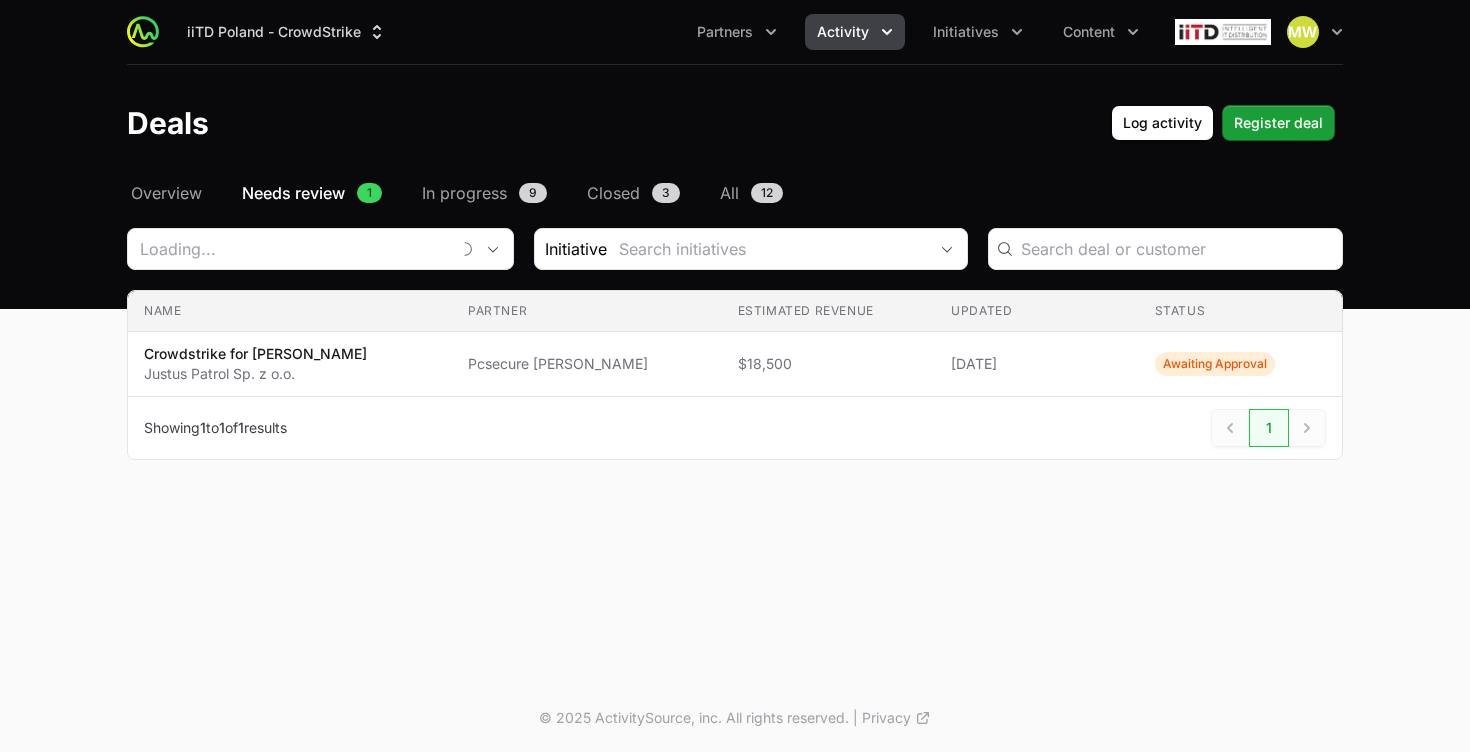 click on "Select a tab Overview Needs review In progress Closed All Overview Needs review 1 In progress 9 Closed 3 All 12  Initiative
Name Partner Estimated revenue Updated Status Name Crowdstrike for Justus Justus Patrol Sp. z o.o. Partner Pcsecure Alicja Matejko Estimated revenue $18,500 Updated 30 Jun 2025 Status Awaiting Approval Previous Next  Showing  1  to  1  of  1  results  1 Next" 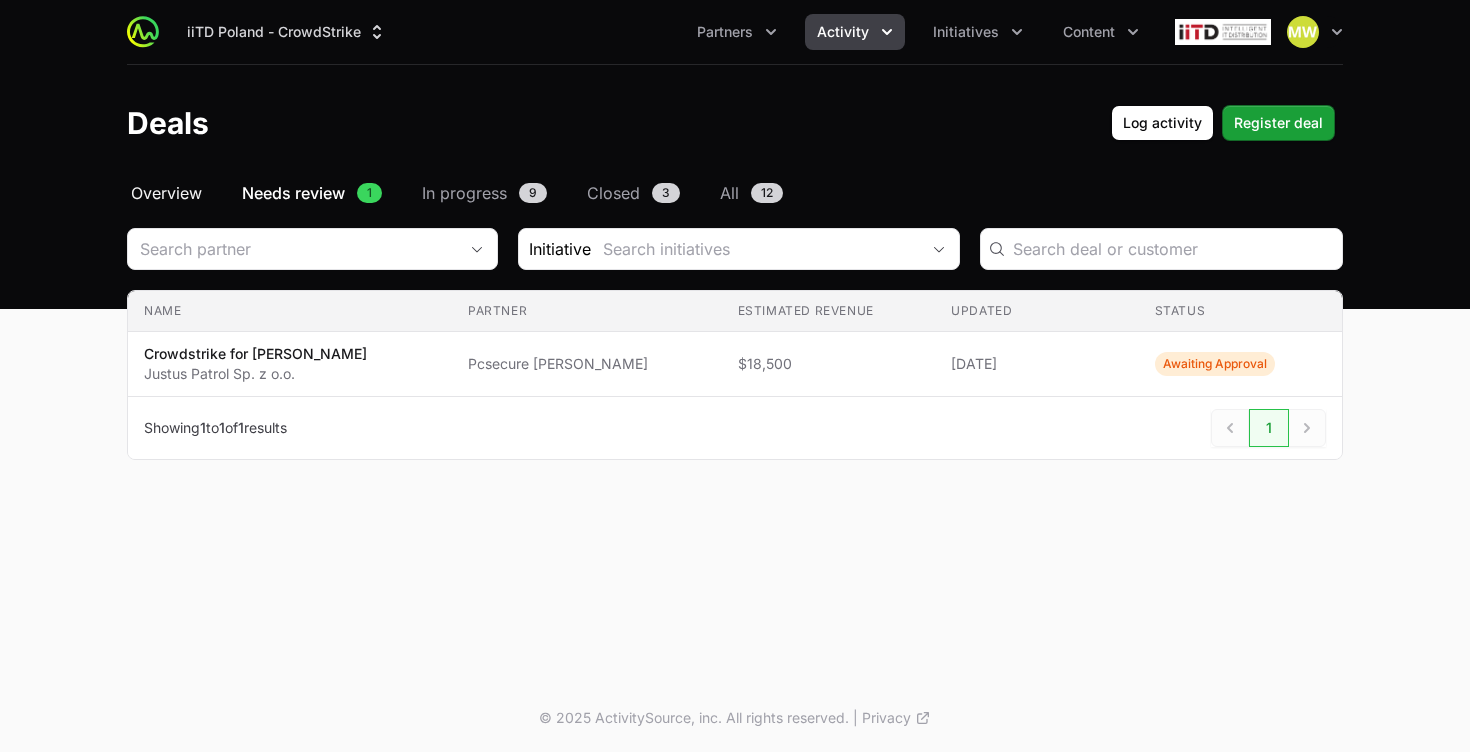 click on "Overview" 